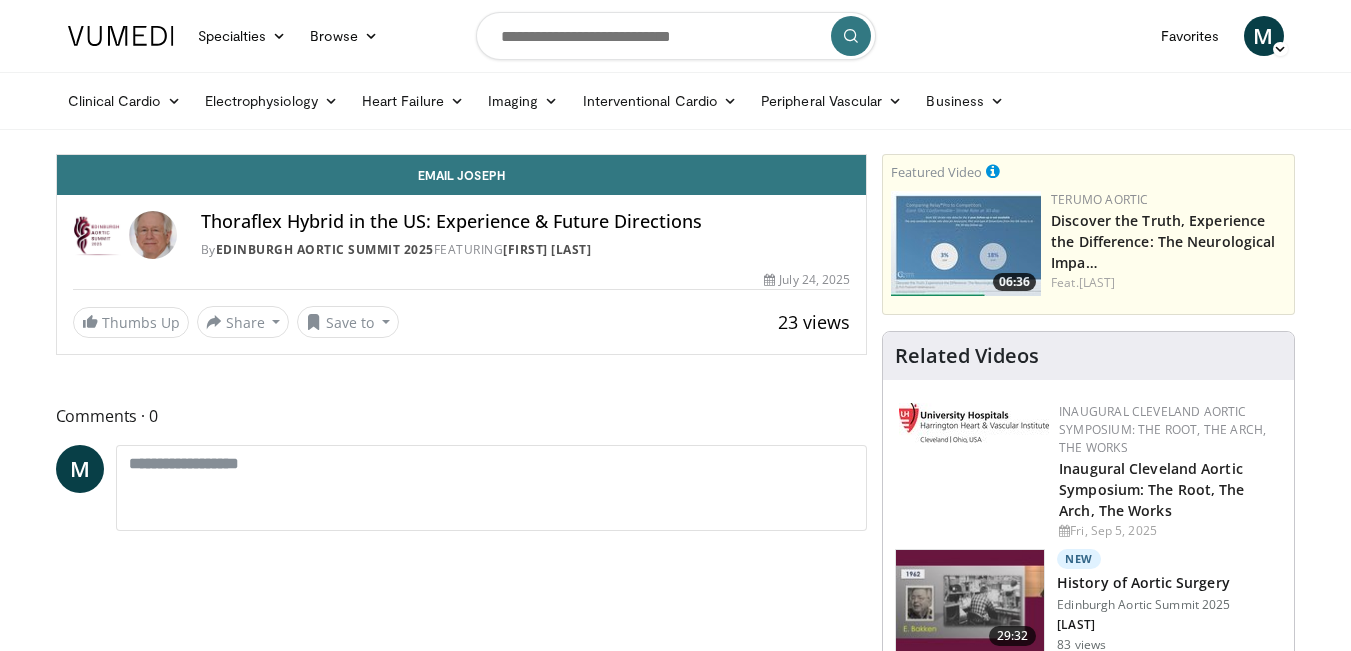 scroll, scrollTop: 0, scrollLeft: 0, axis: both 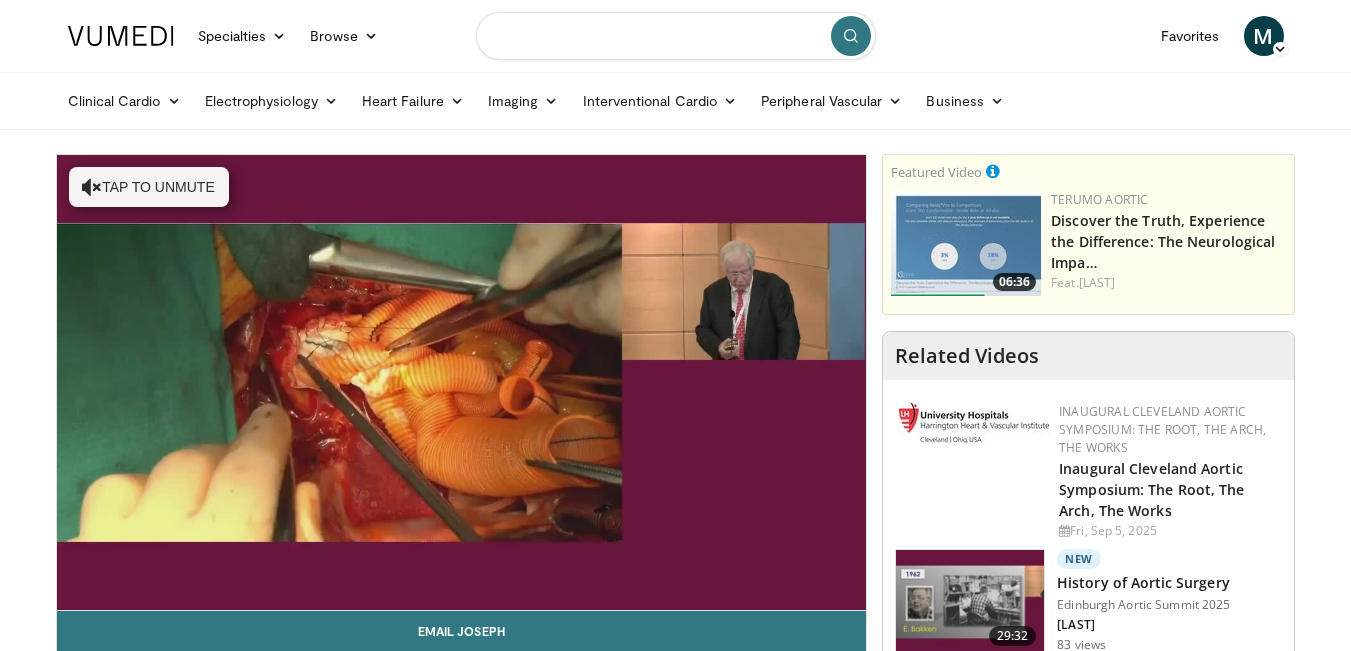 click at bounding box center [676, 36] 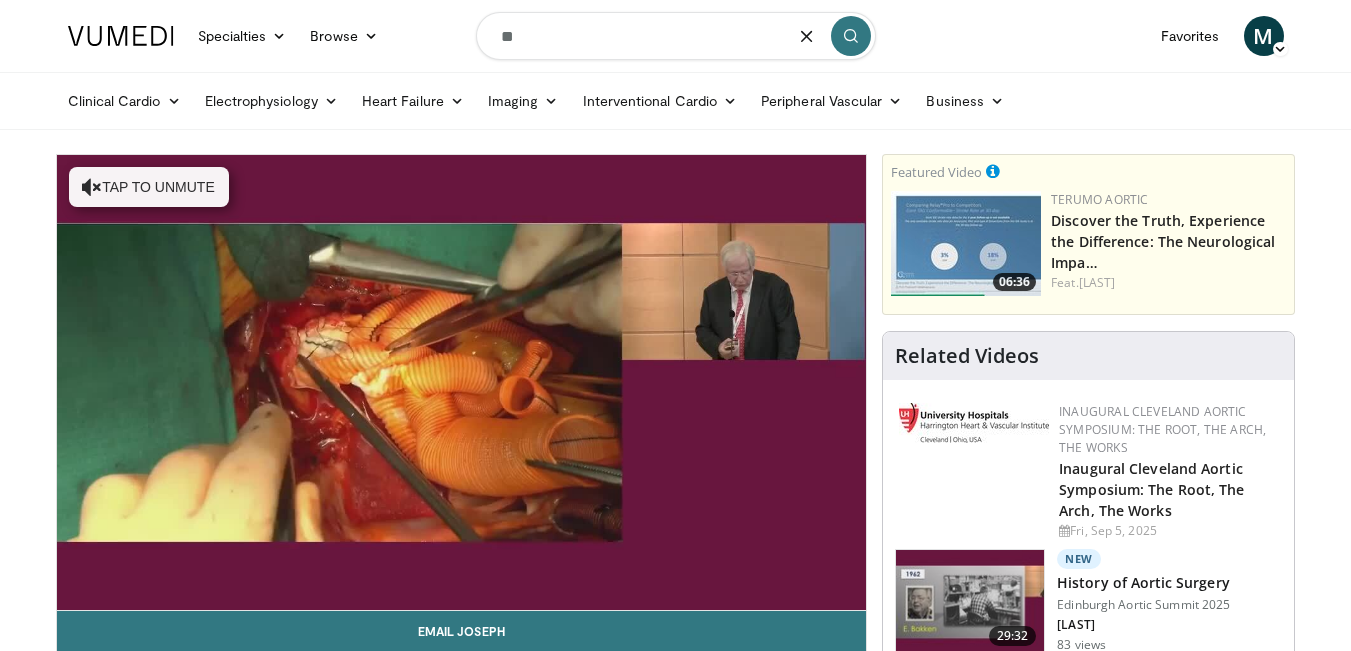 type on "*" 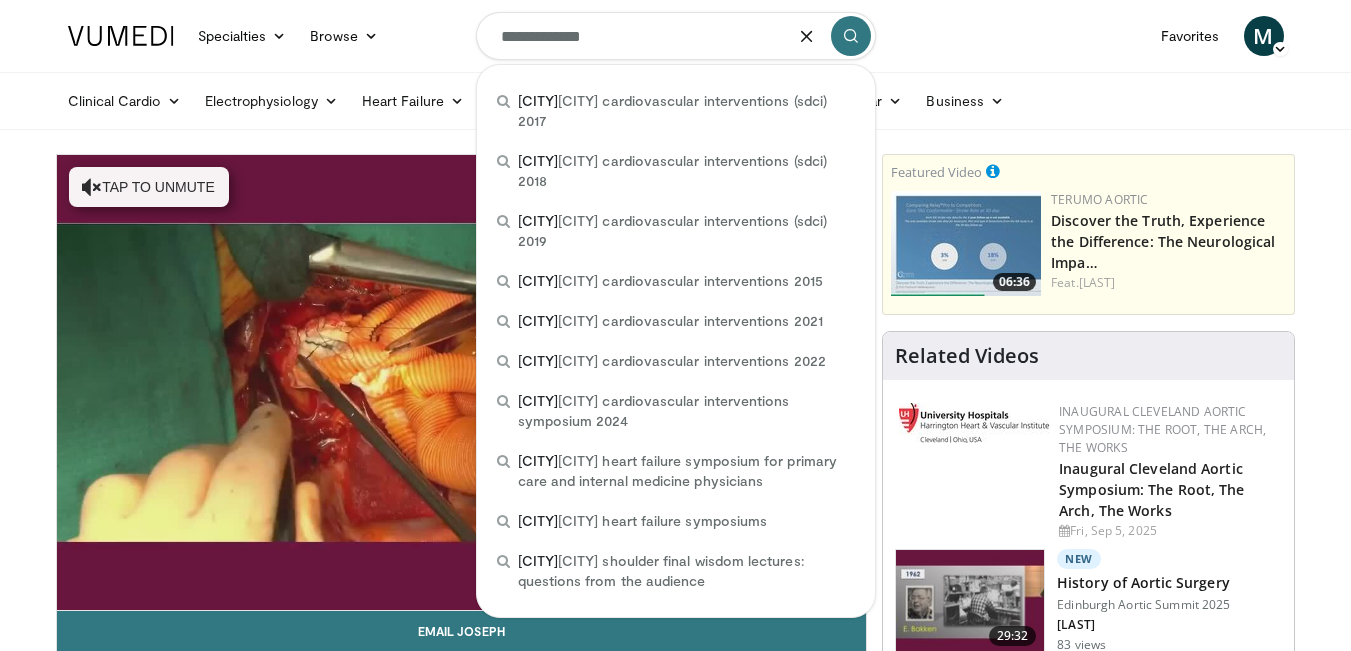 type on "**********" 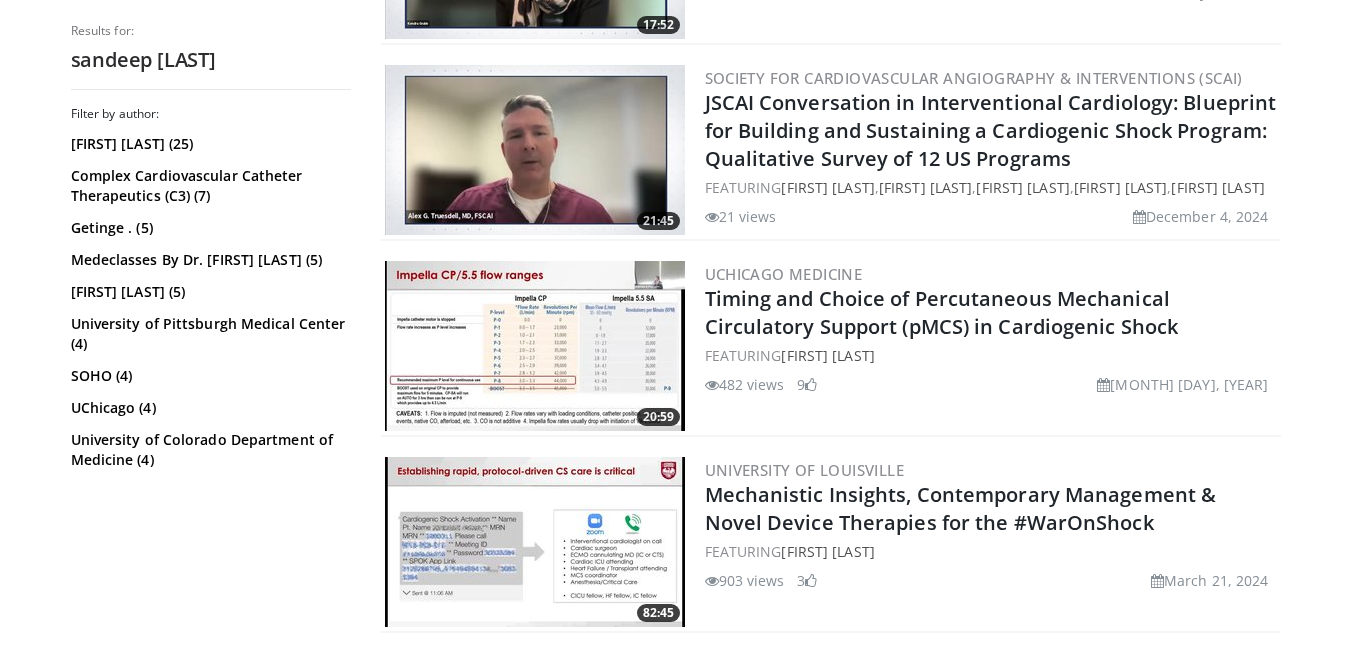 scroll, scrollTop: 1200, scrollLeft: 0, axis: vertical 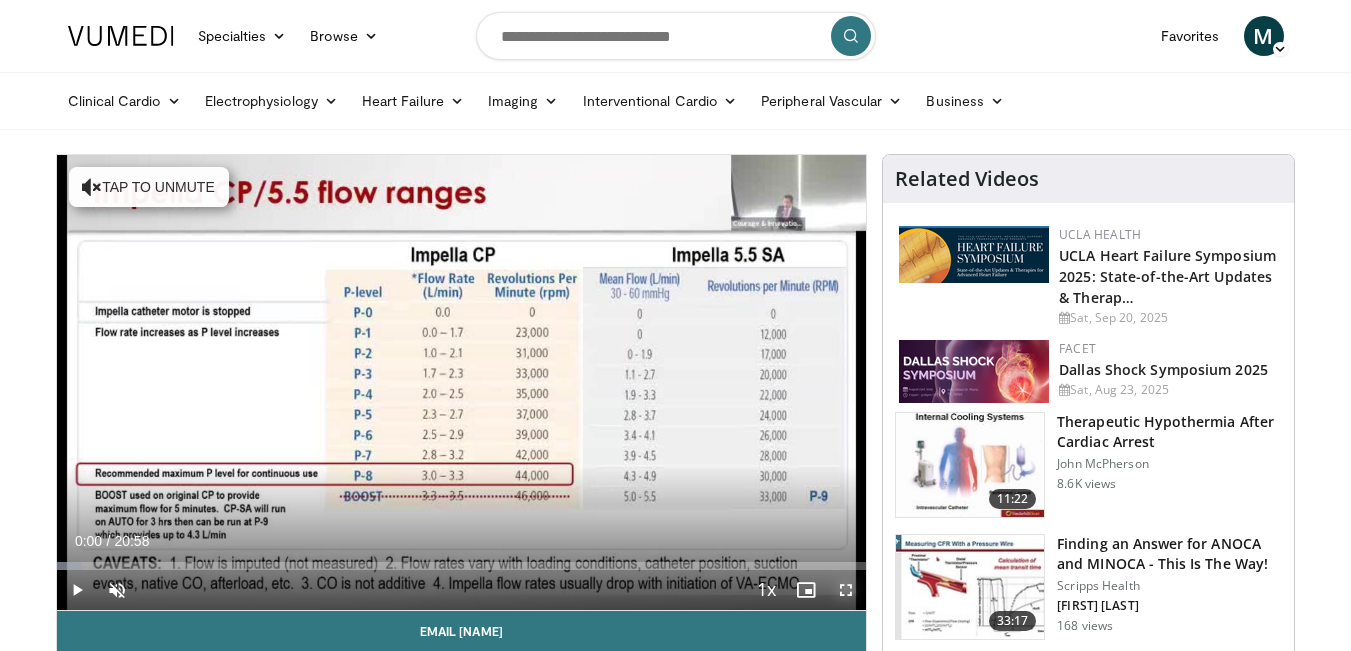 click at bounding box center [846, 590] 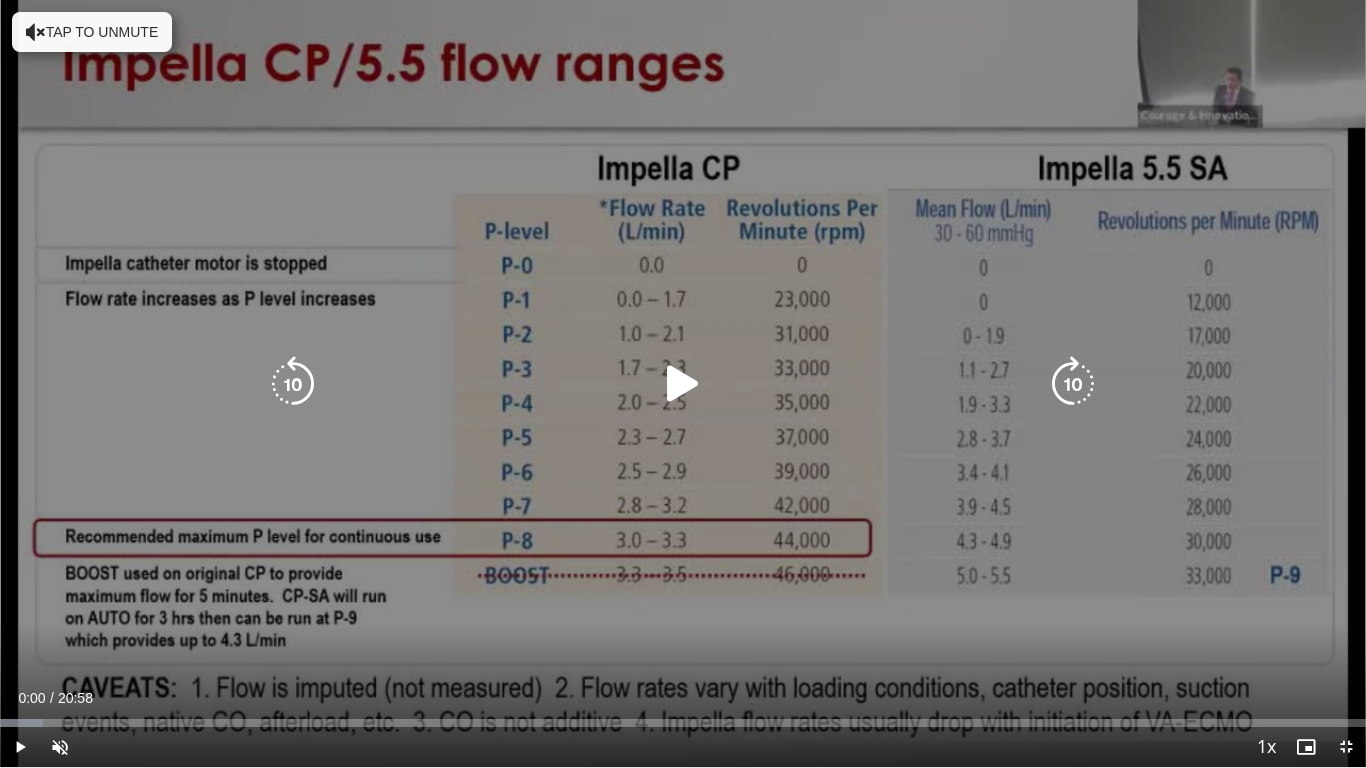 click at bounding box center [683, 384] 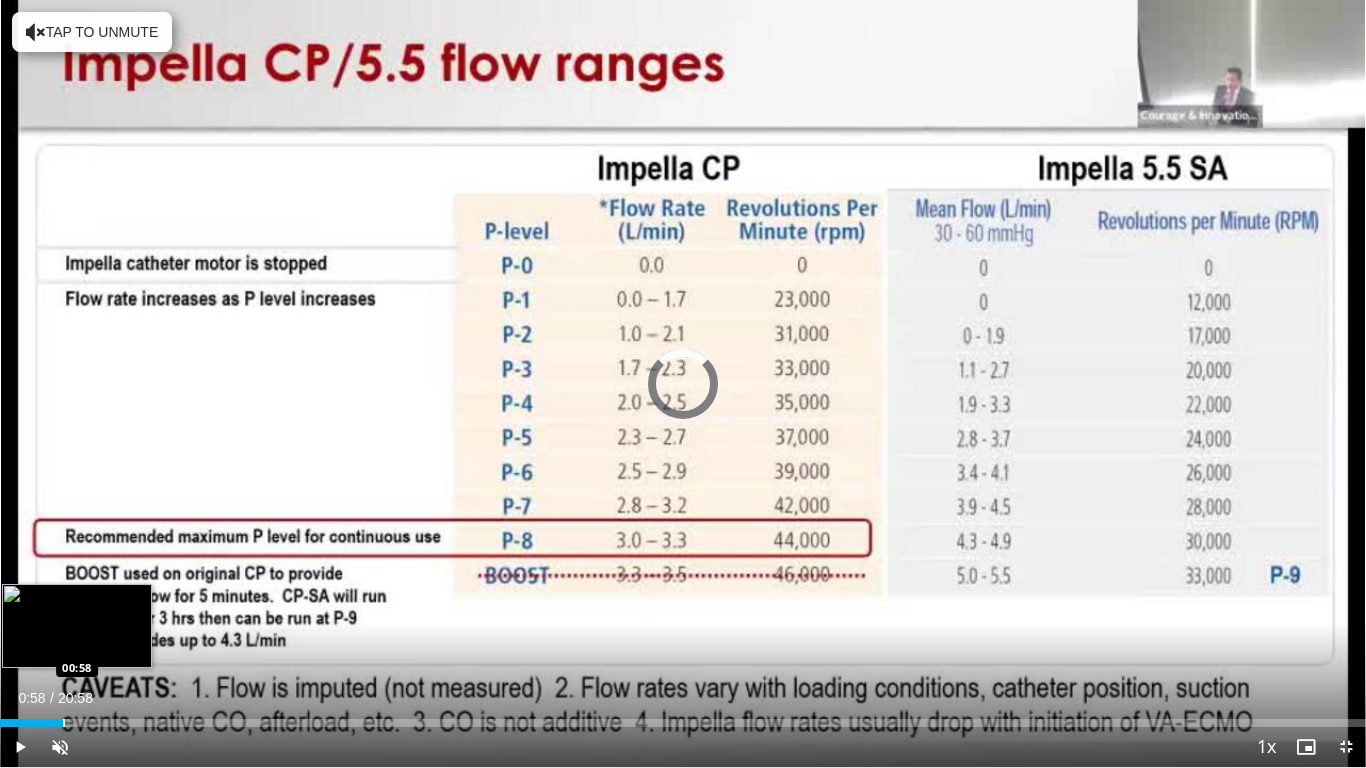 click at bounding box center [64, 723] 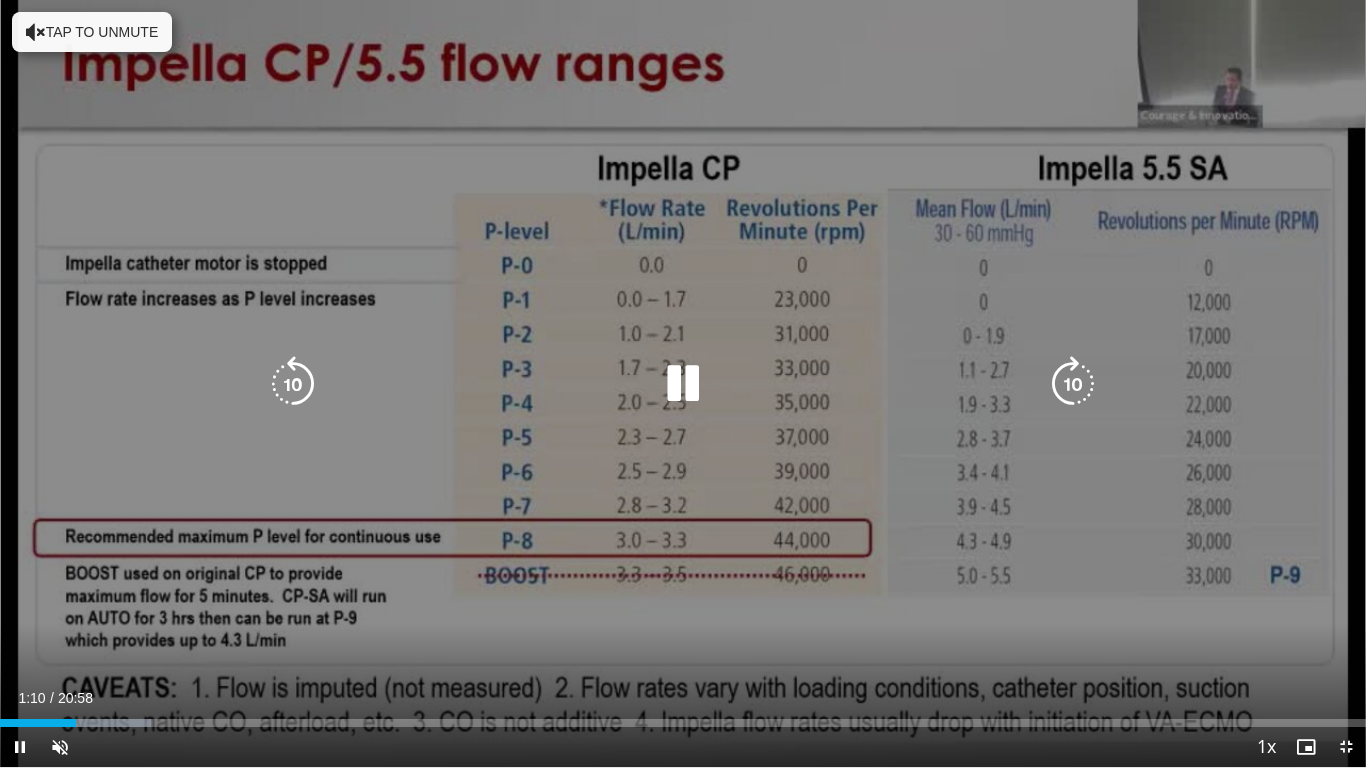click at bounding box center (683, 384) 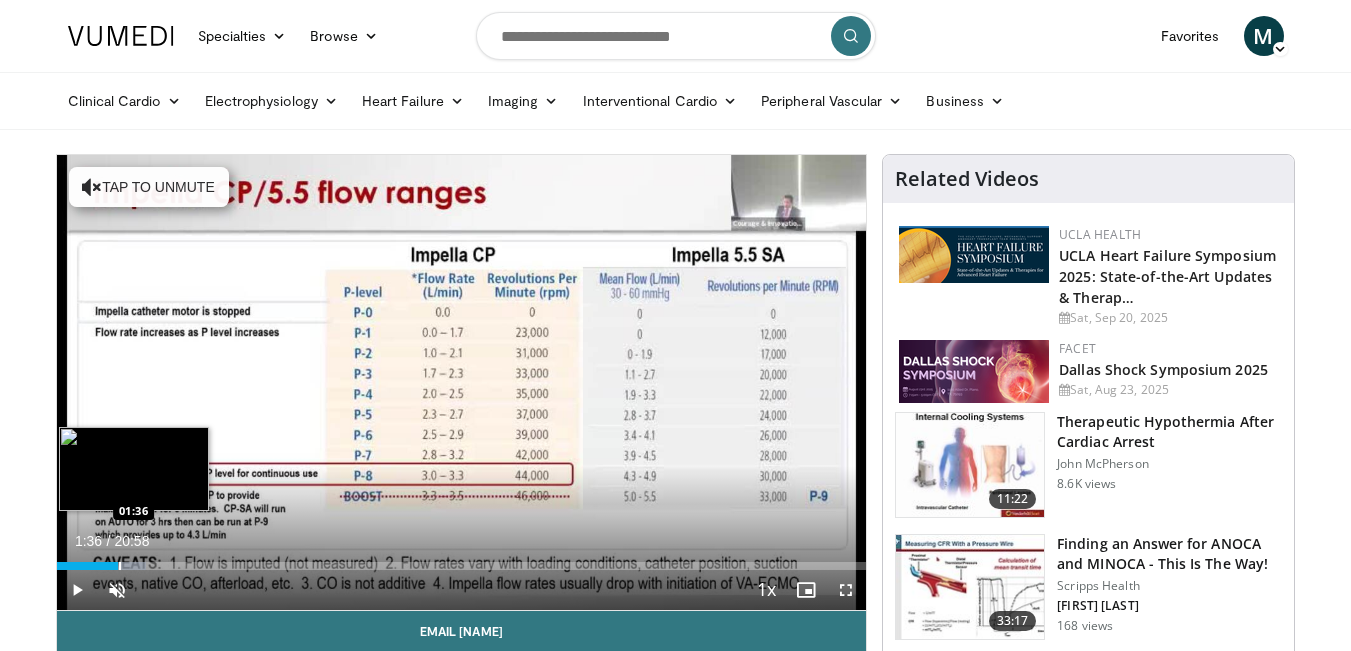 click on "Loaded :  11.03% 01:36 01:36" at bounding box center [462, 560] 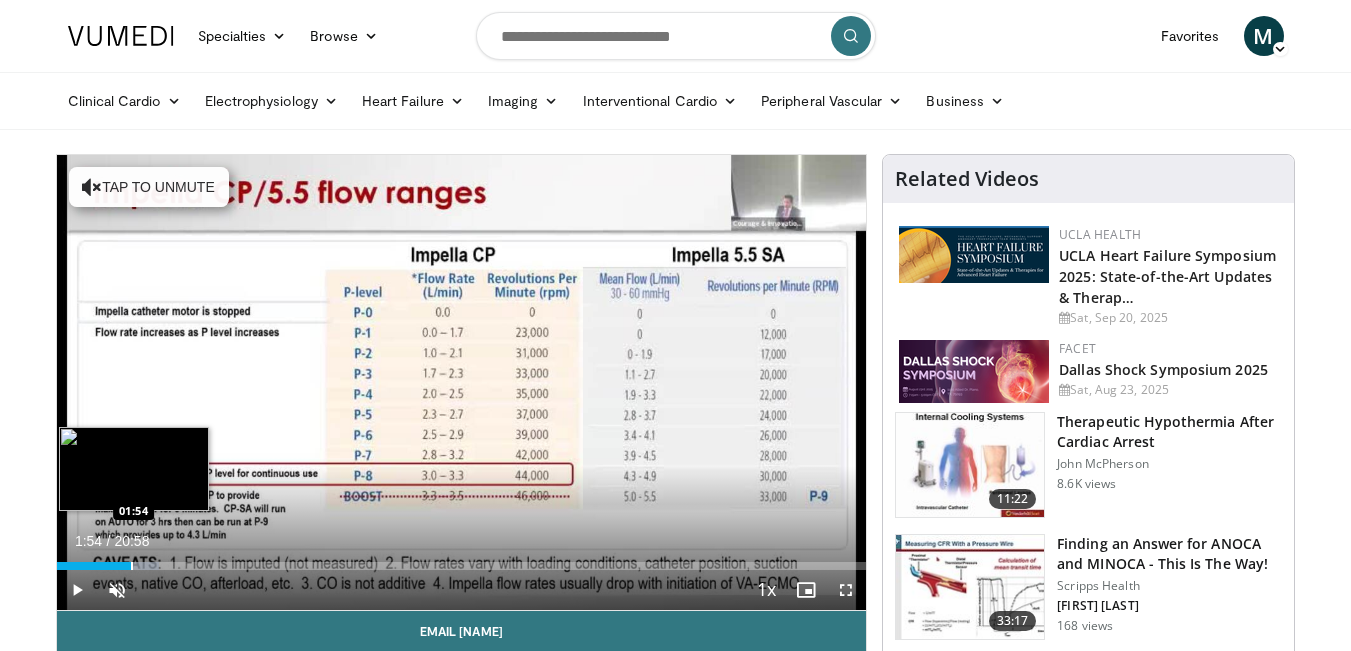 click on "Loaded :  12.61% 01:54 01:54" at bounding box center (462, 560) 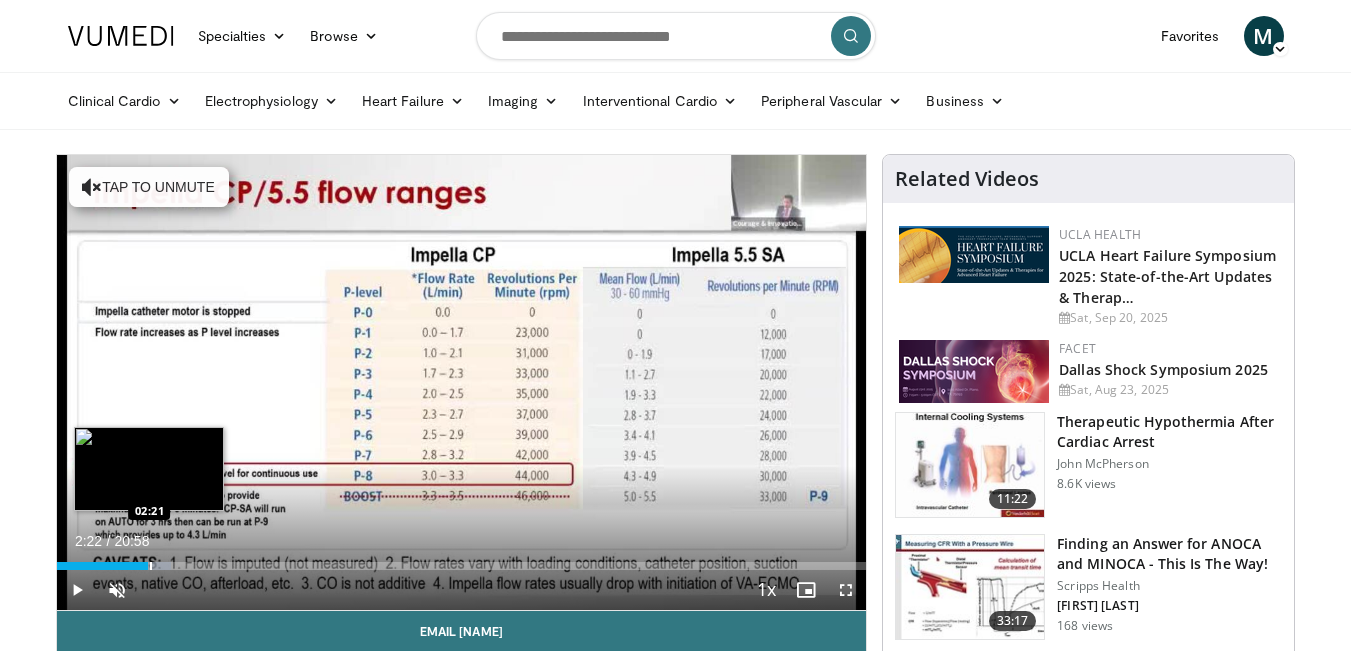 click at bounding box center (151, 566) 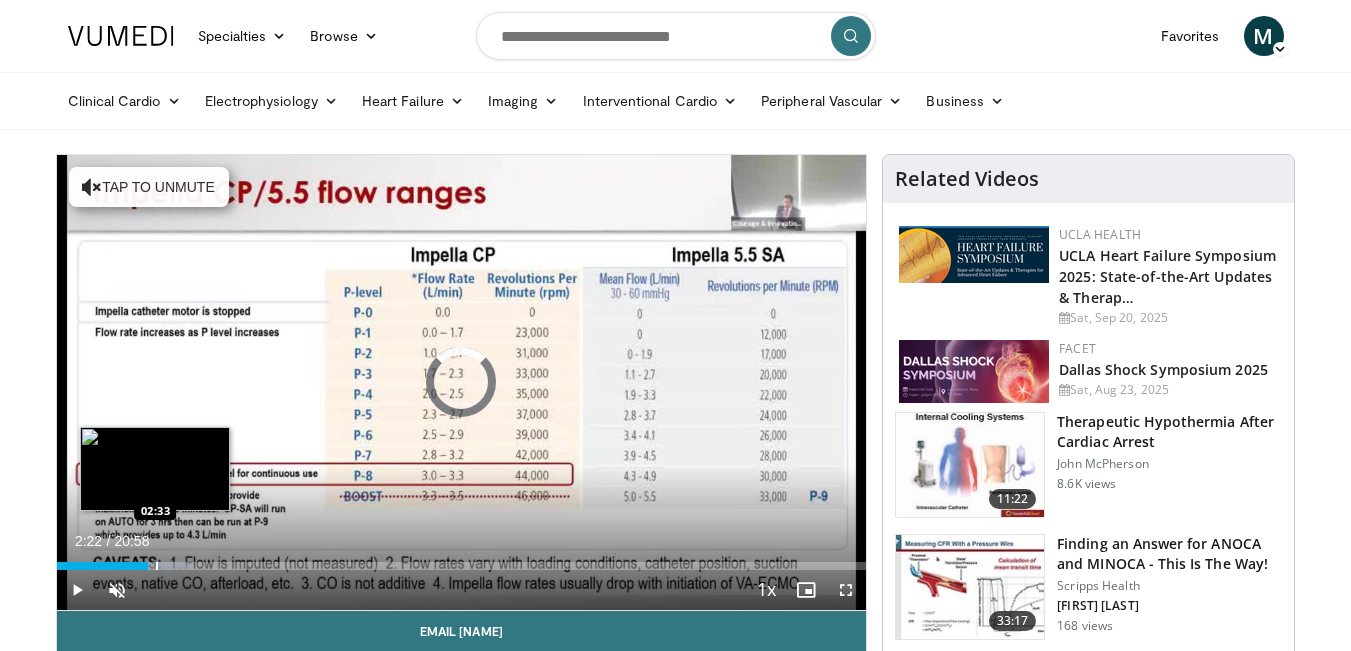 click at bounding box center (157, 566) 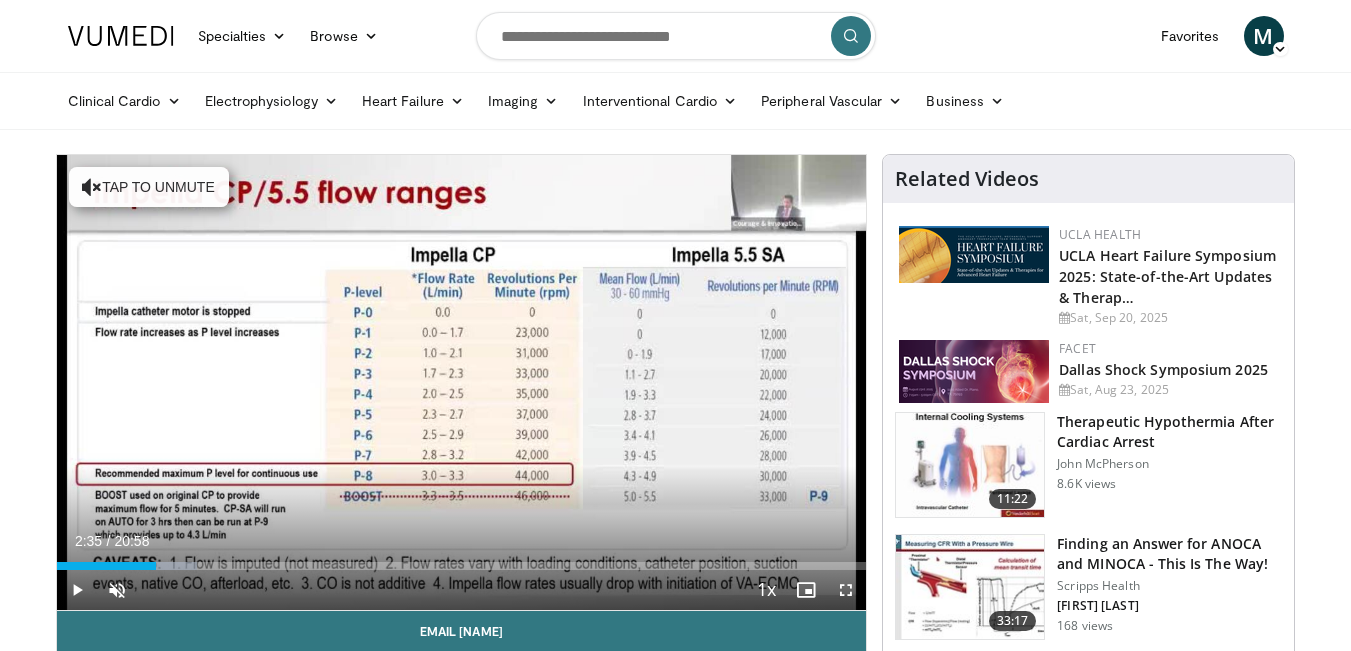 click on "02:35" at bounding box center [107, 566] 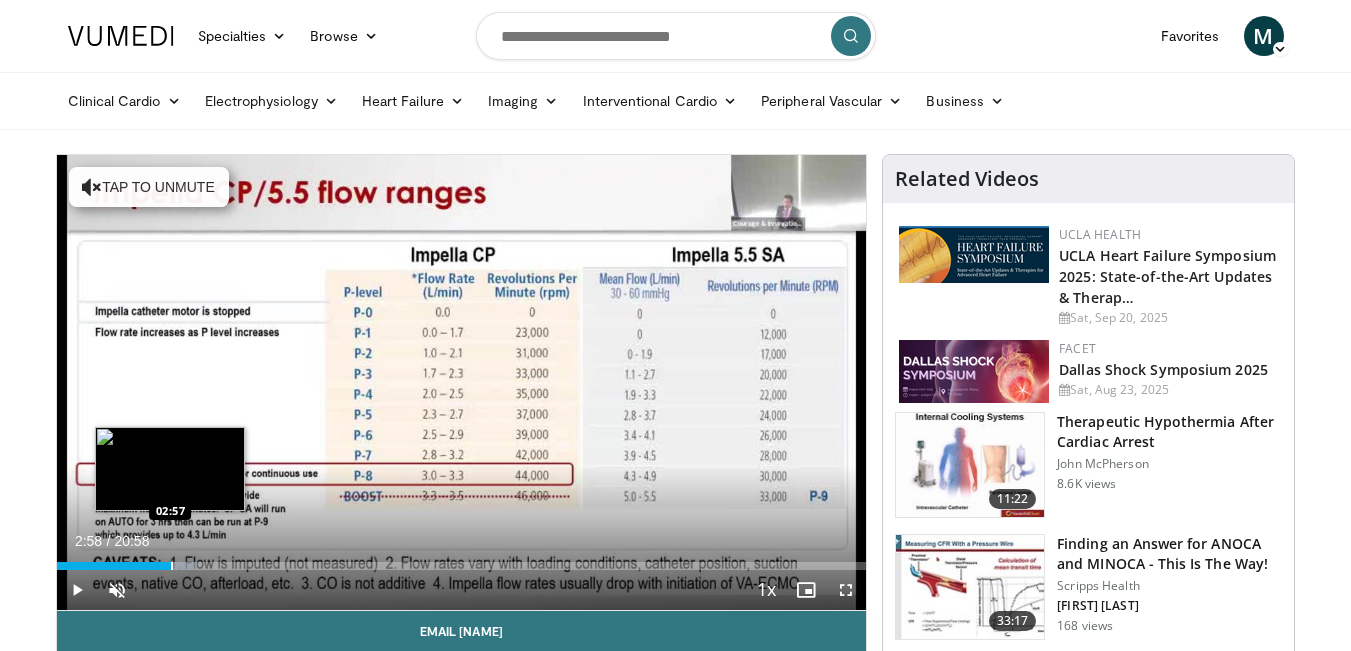 click at bounding box center (172, 566) 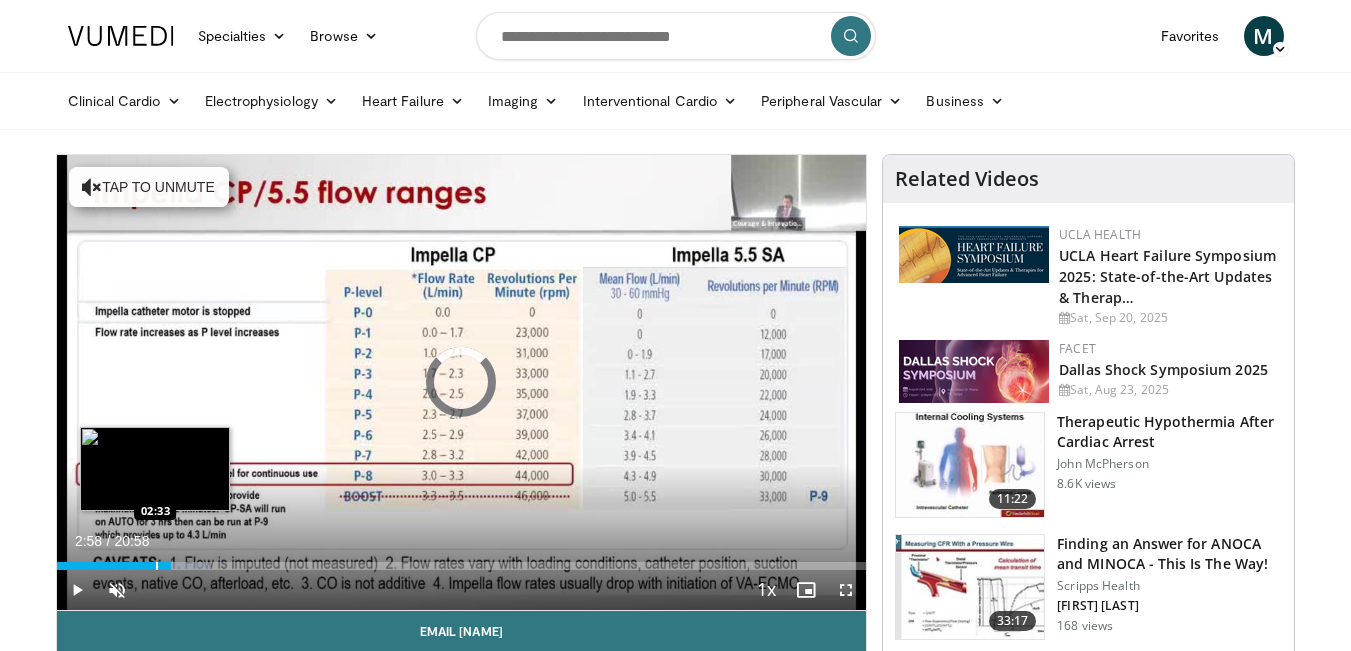 click at bounding box center (157, 566) 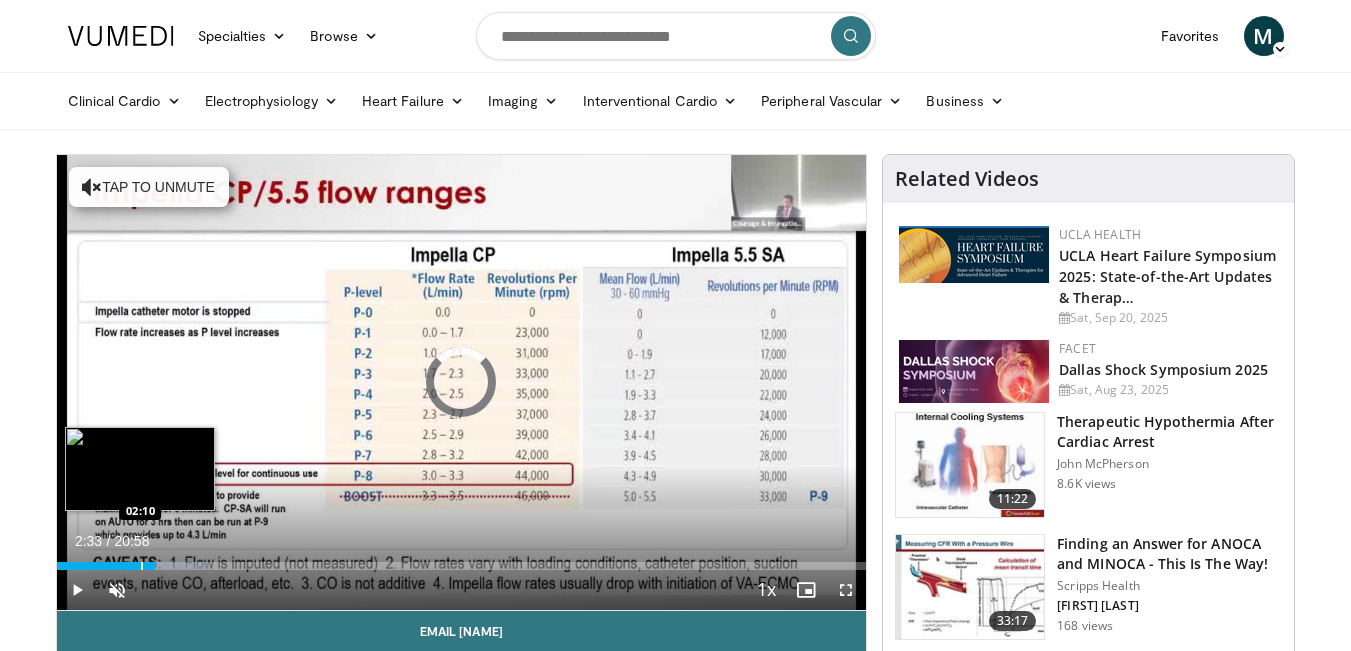 click at bounding box center (142, 566) 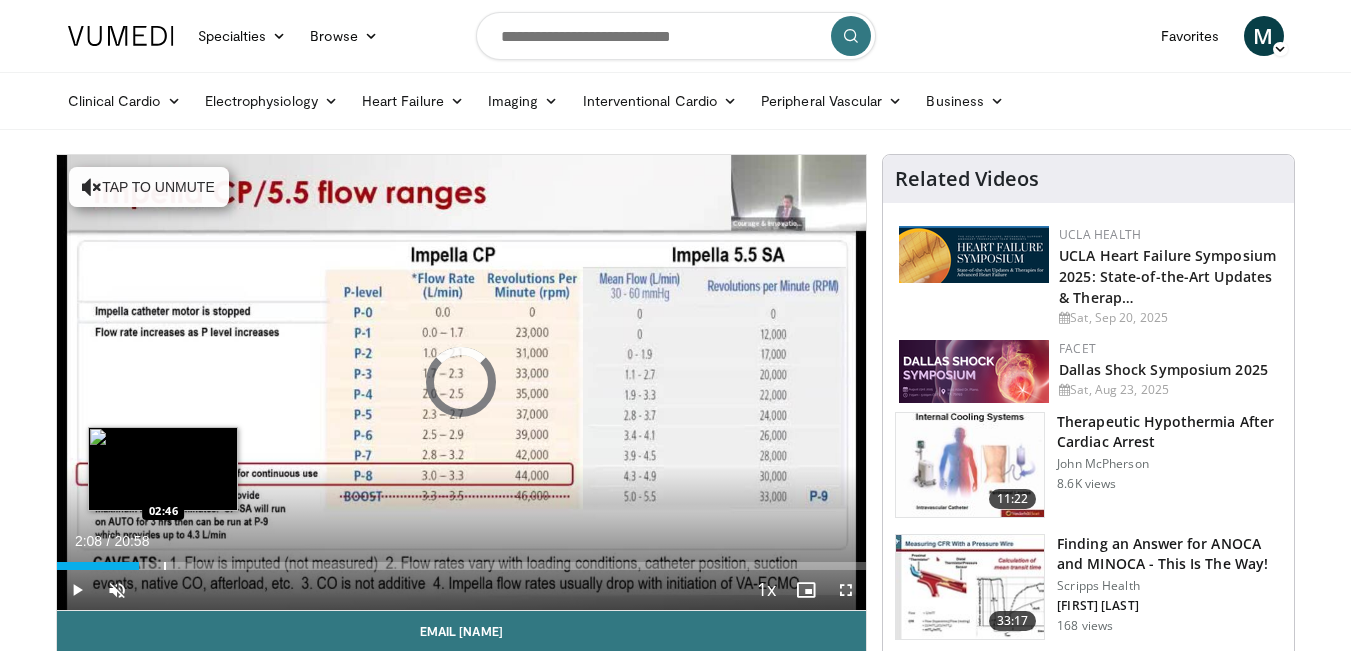 click at bounding box center [165, 566] 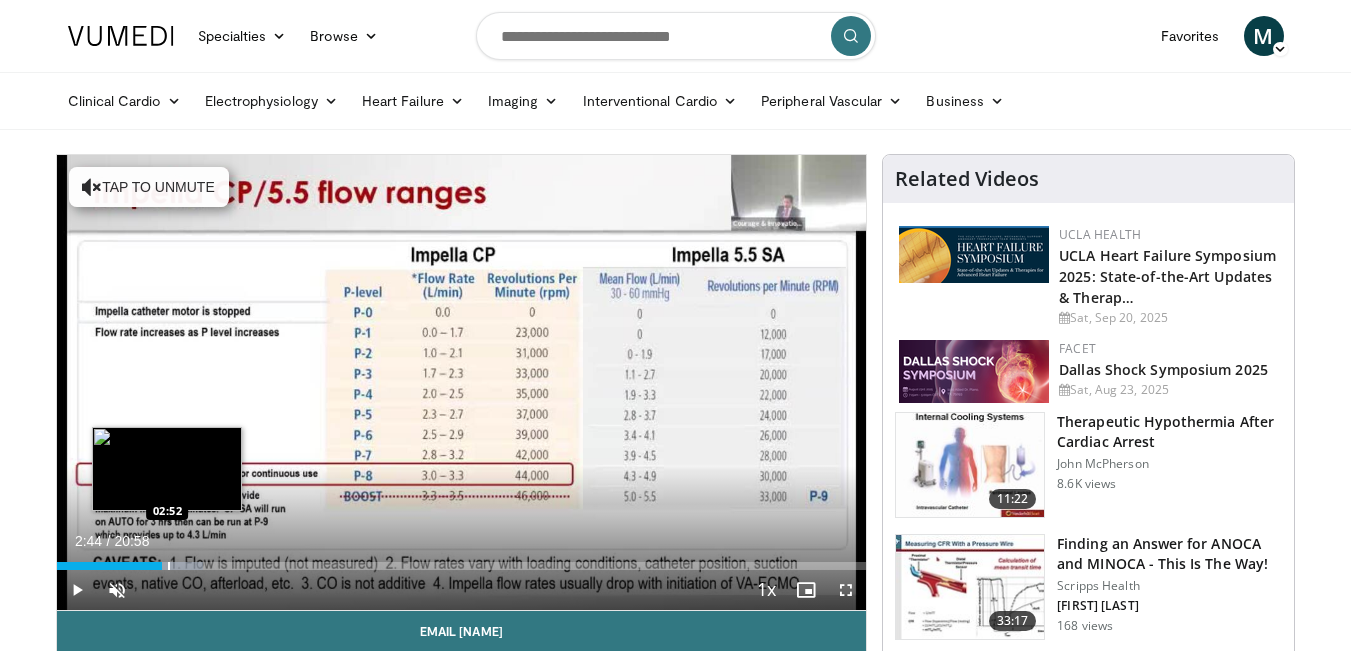 click at bounding box center (169, 566) 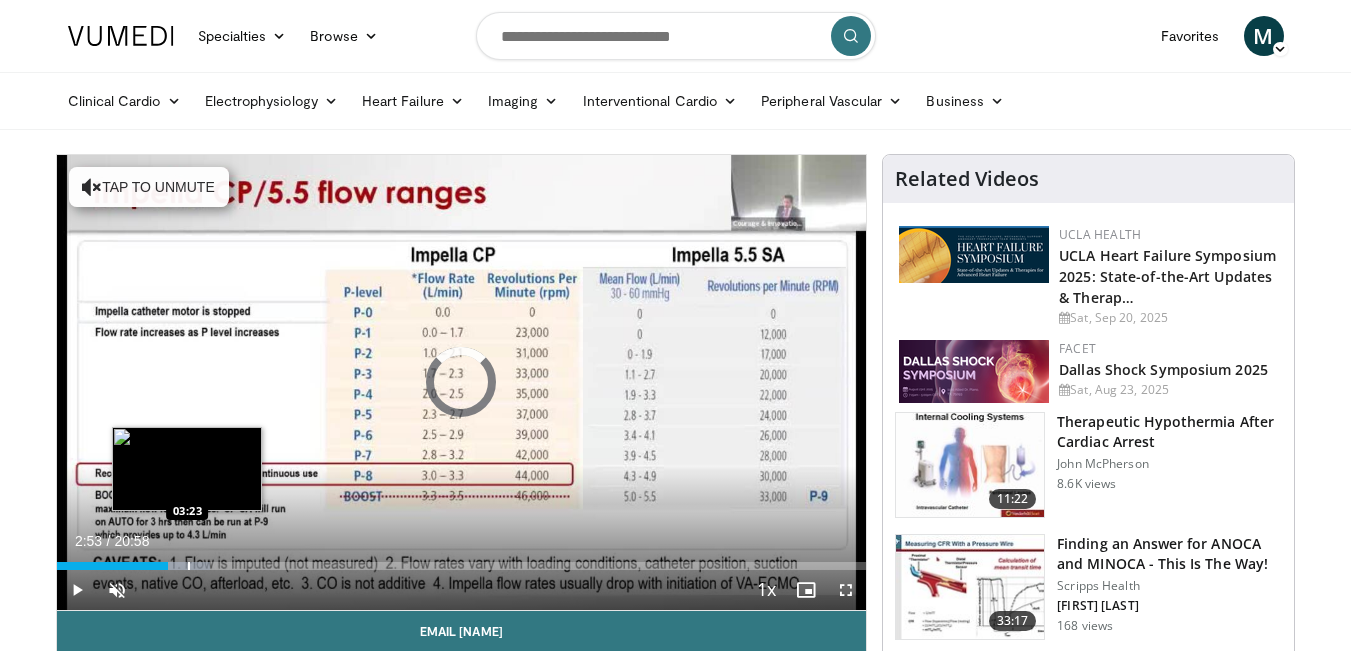 click at bounding box center [189, 566] 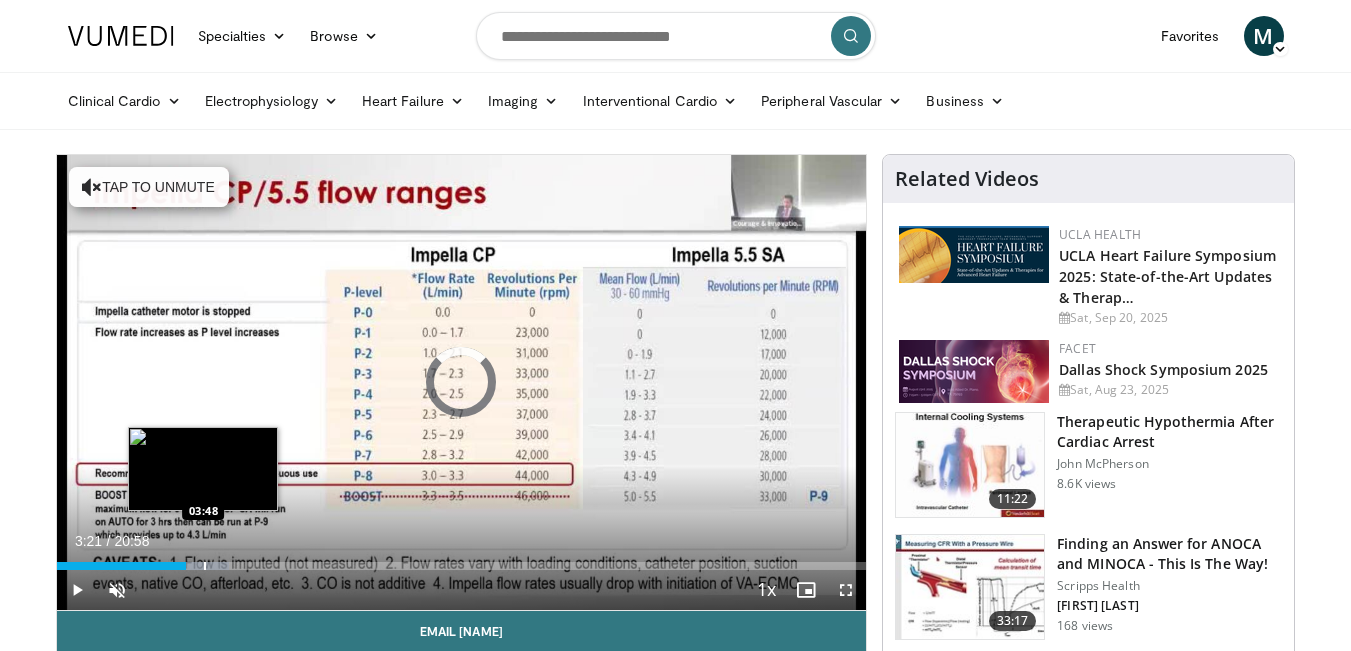 click at bounding box center [205, 566] 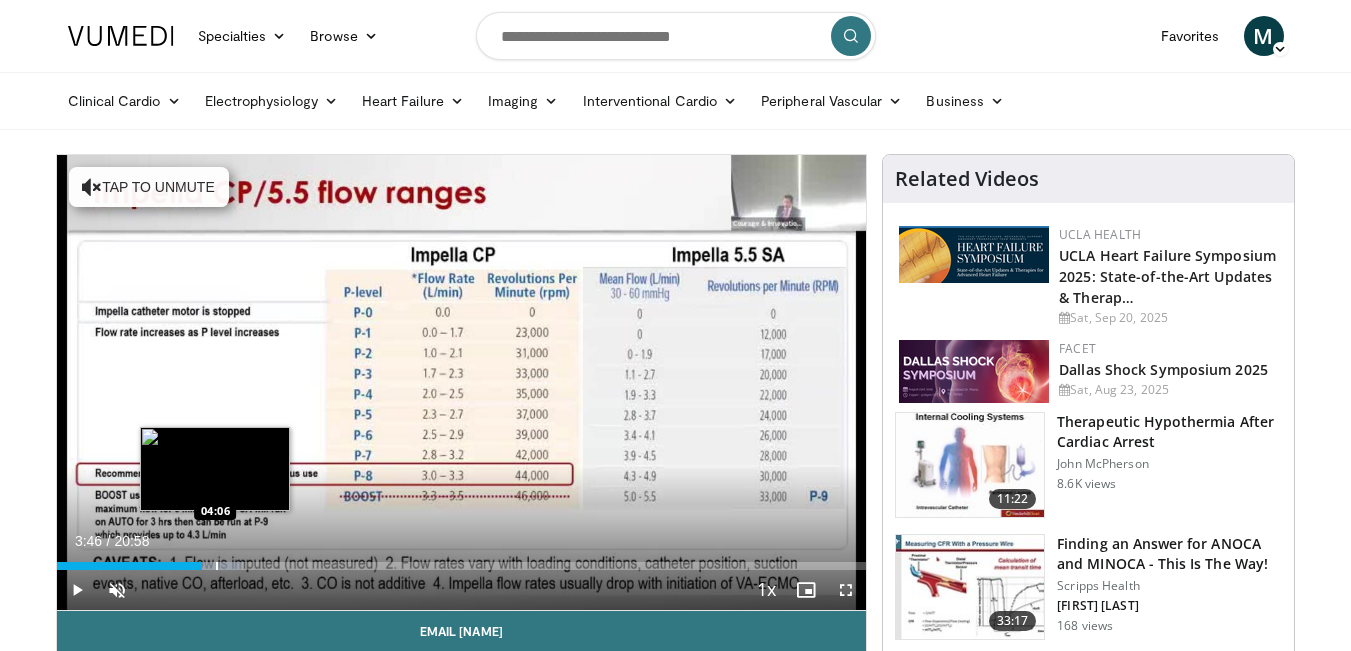 click at bounding box center (217, 566) 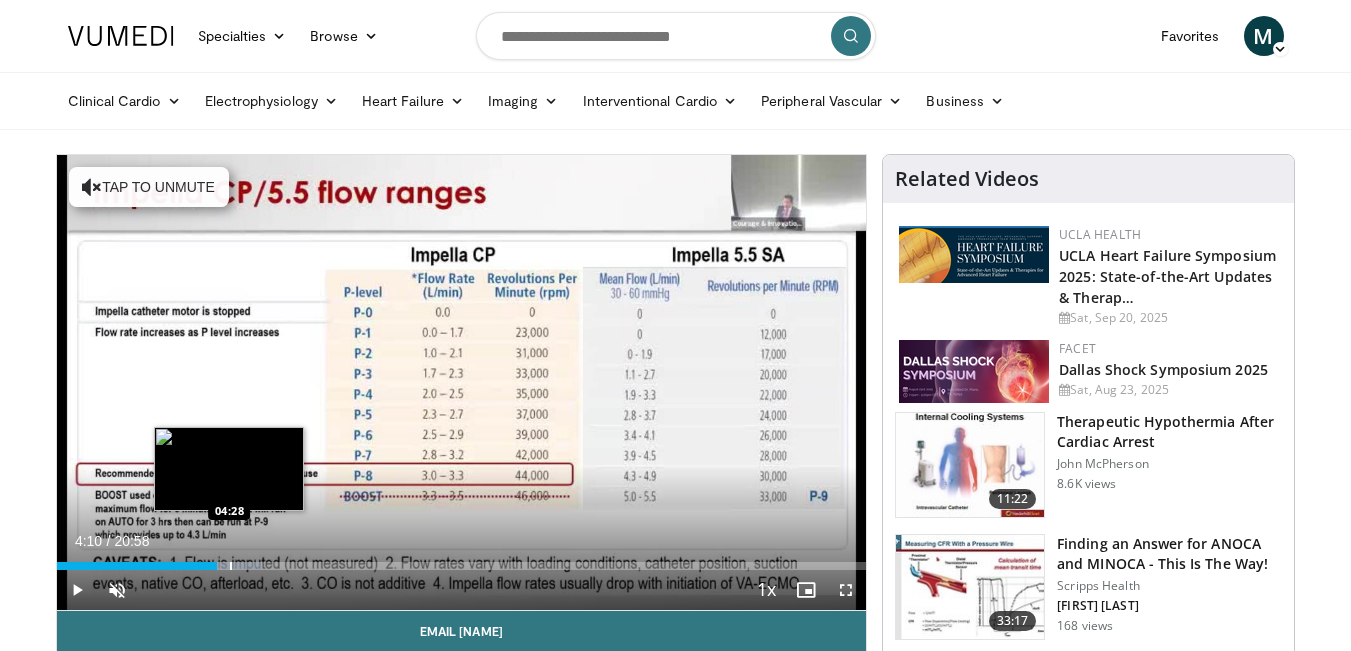 click at bounding box center [231, 566] 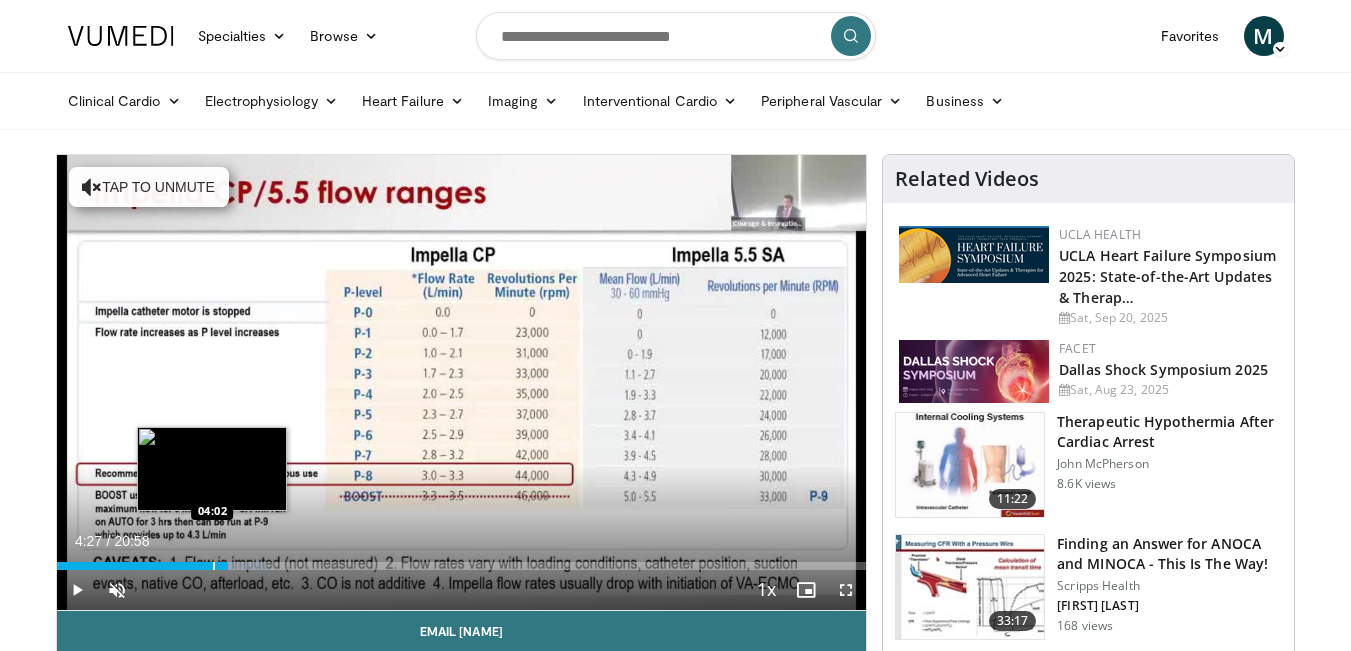 click at bounding box center (214, 566) 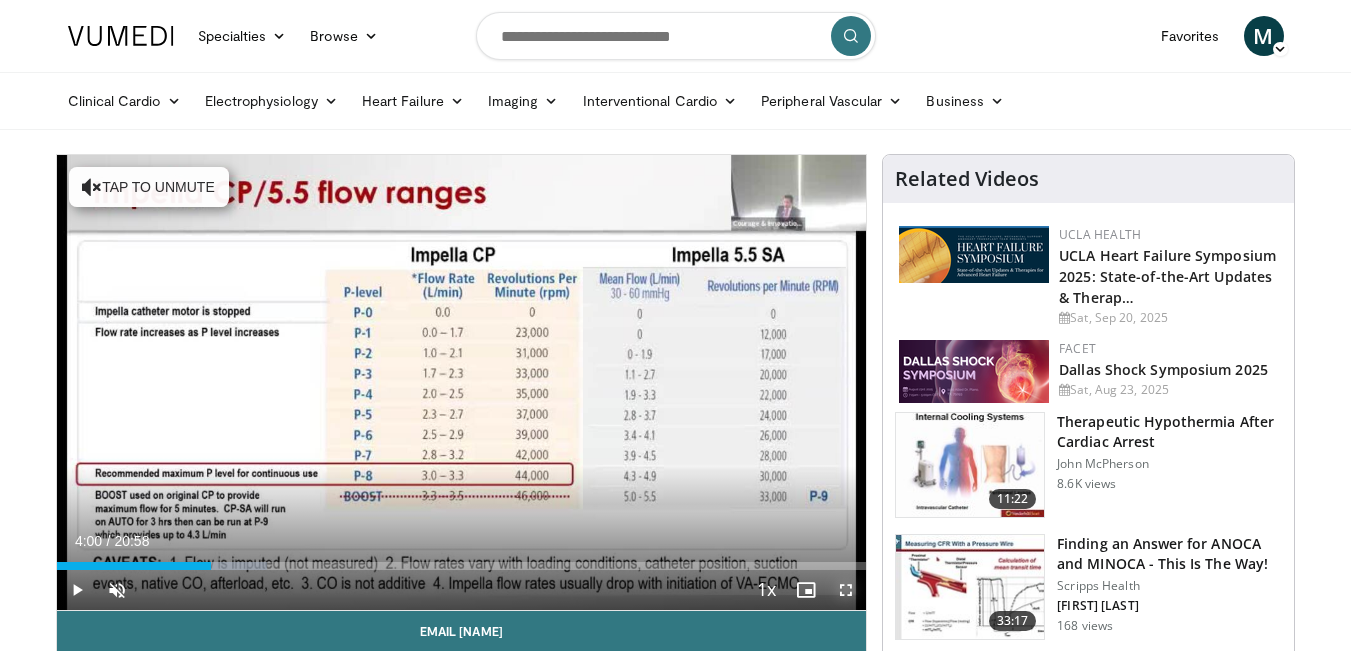 click at bounding box center [846, 590] 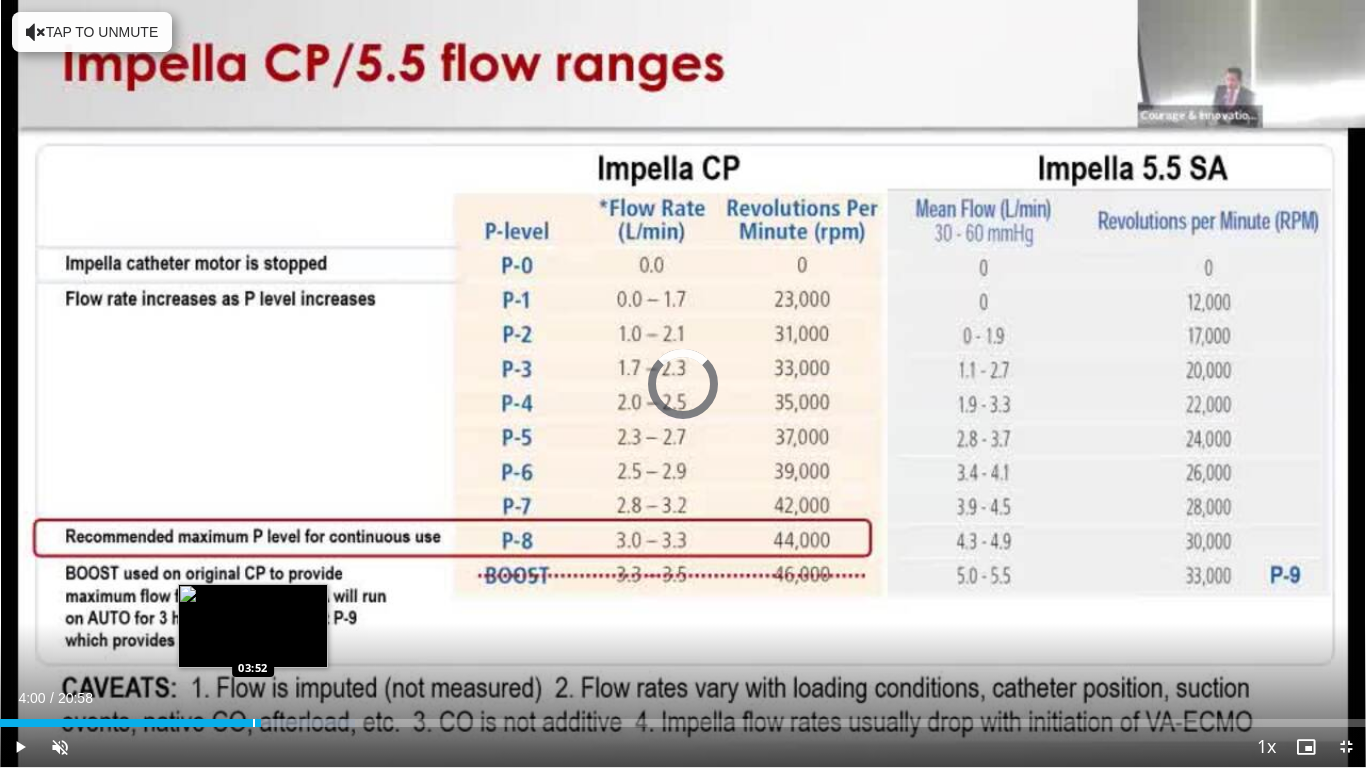 click at bounding box center (254, 723) 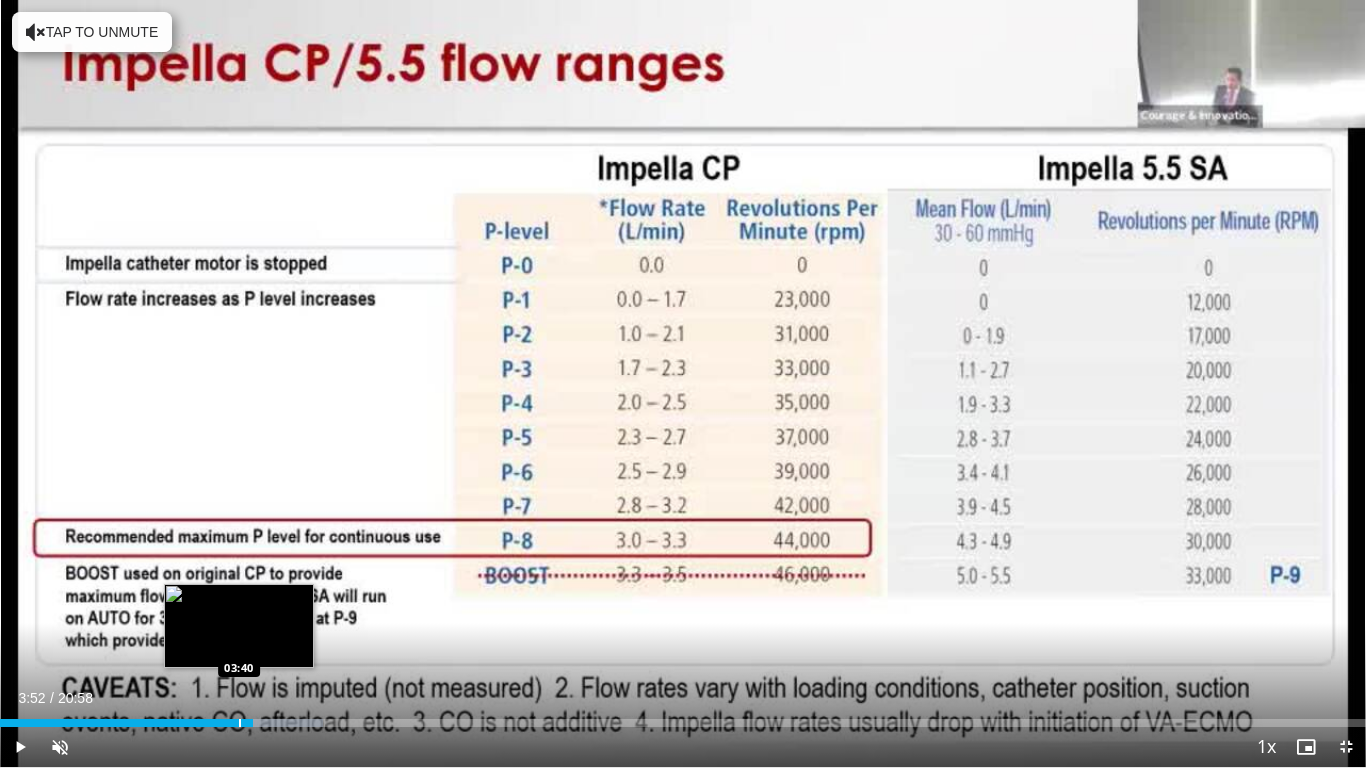 click on "03:52" at bounding box center (126, 723) 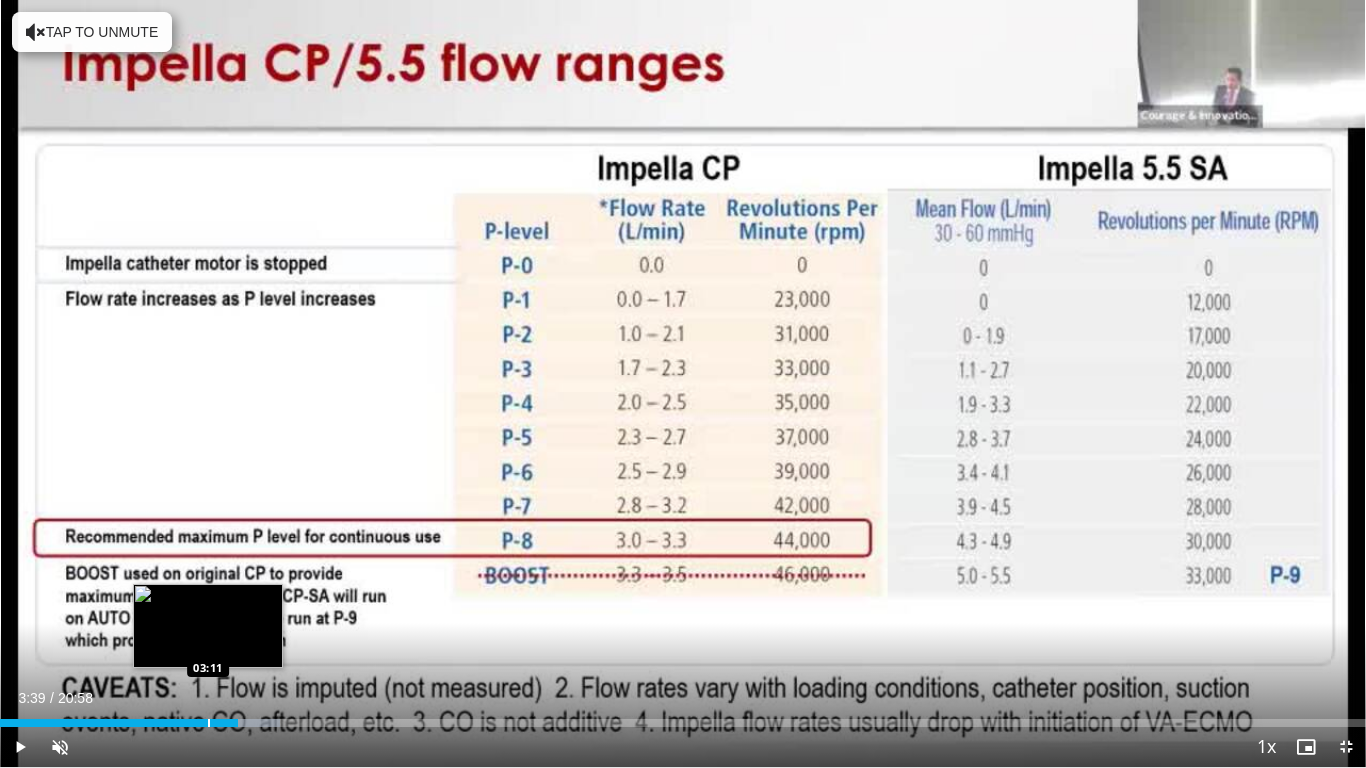 click at bounding box center [209, 723] 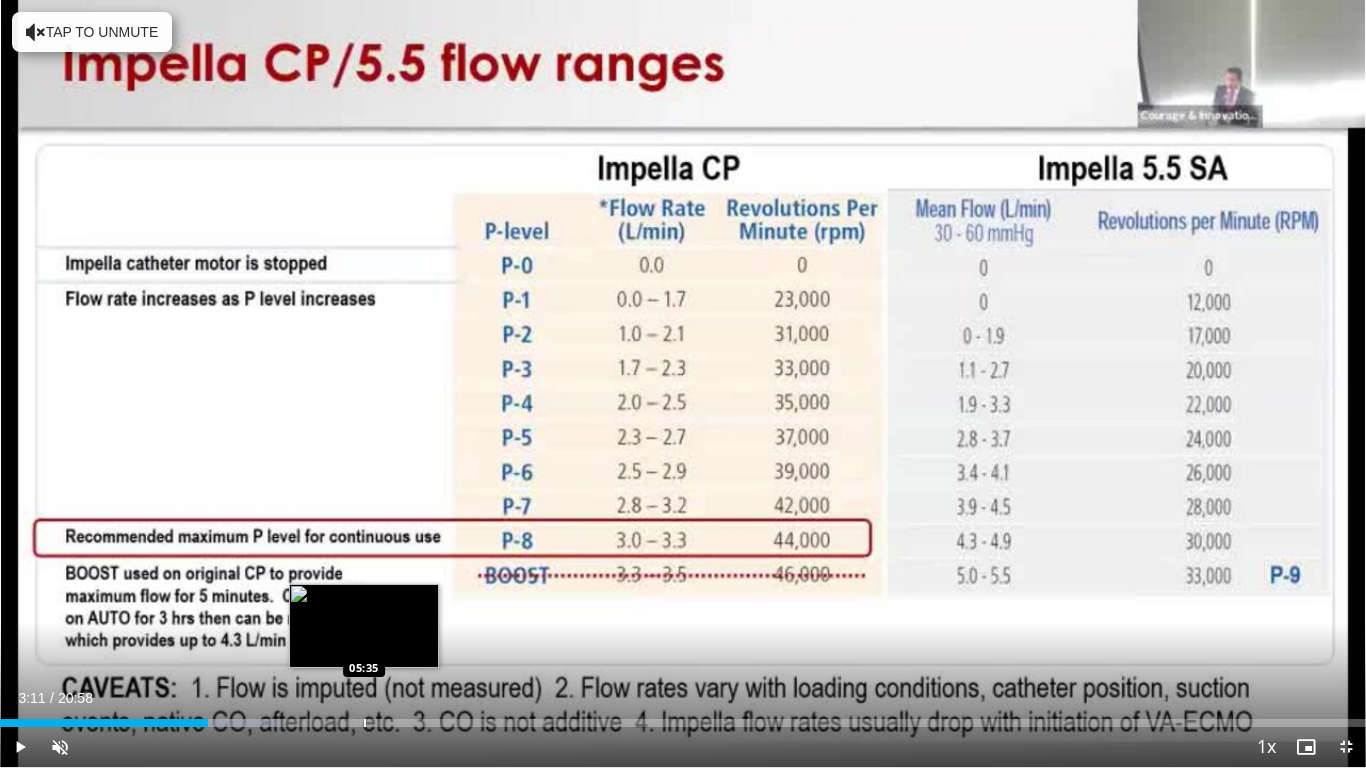click on "Loaded :  20.50% 03:11 05:35" at bounding box center [683, 717] 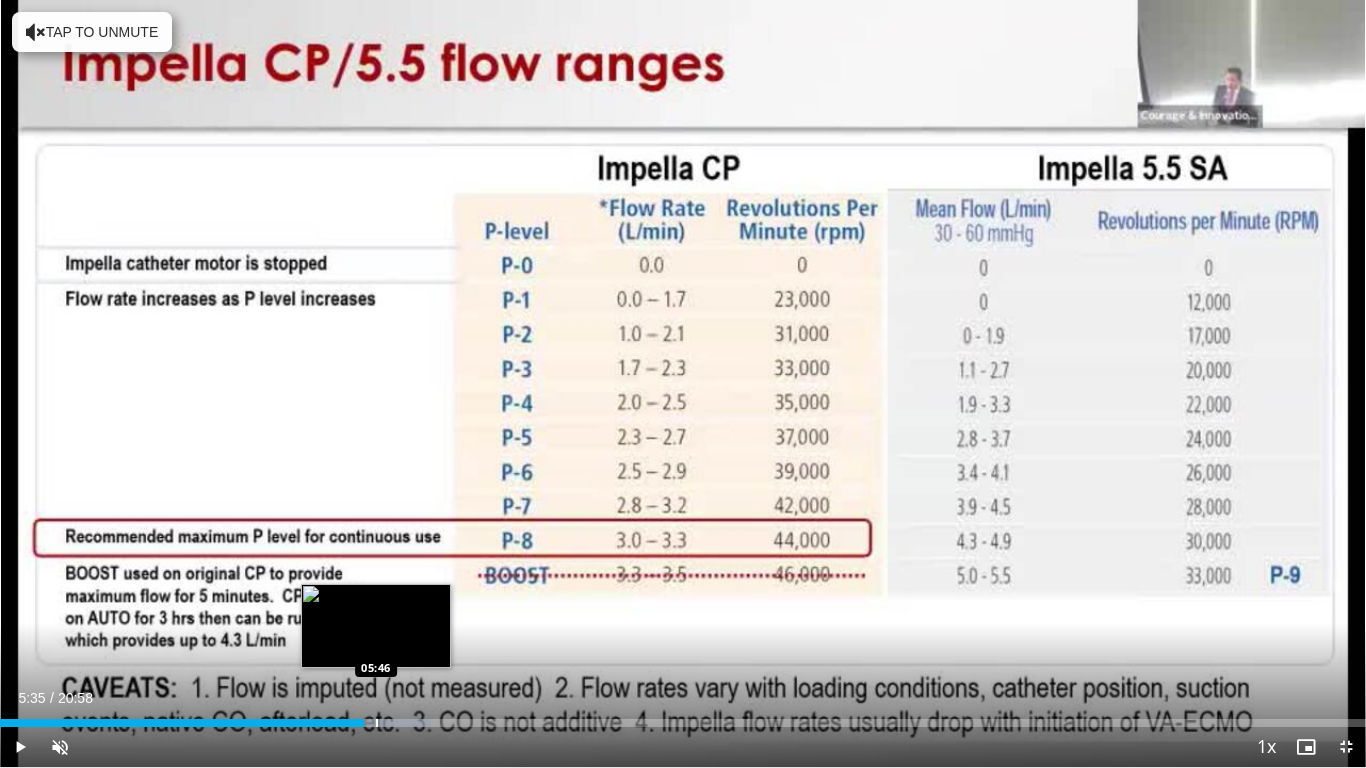 click on "Loaded :  31.54% 05:35 05:46" at bounding box center (683, 717) 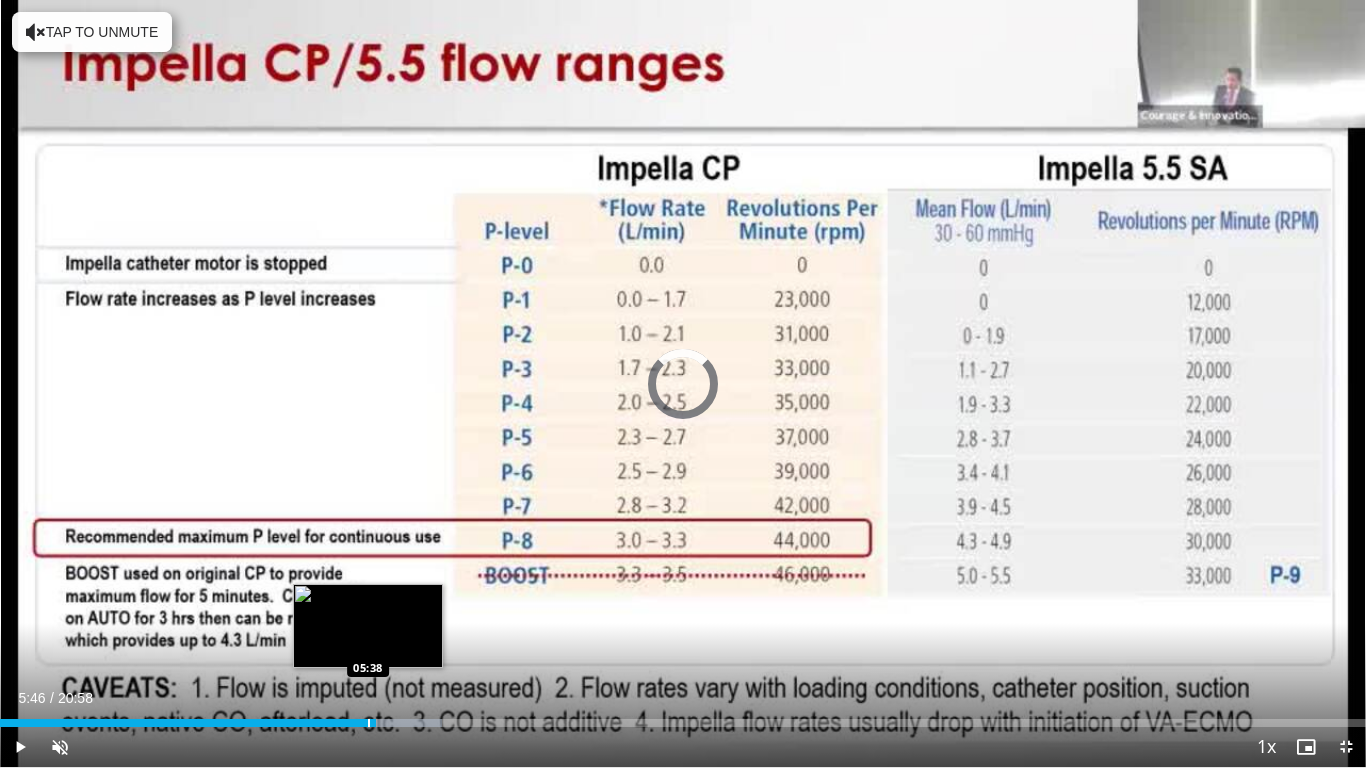 click at bounding box center [369, 723] 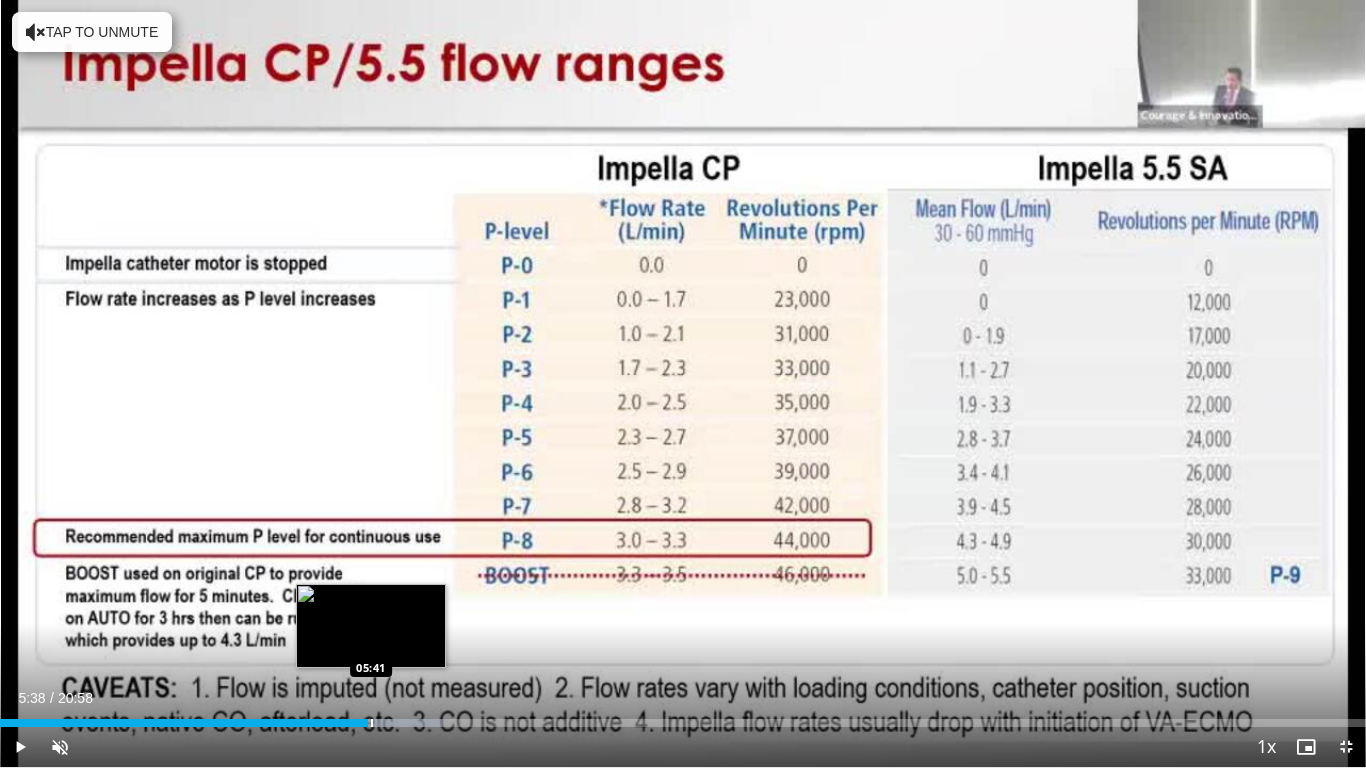 click at bounding box center [372, 723] 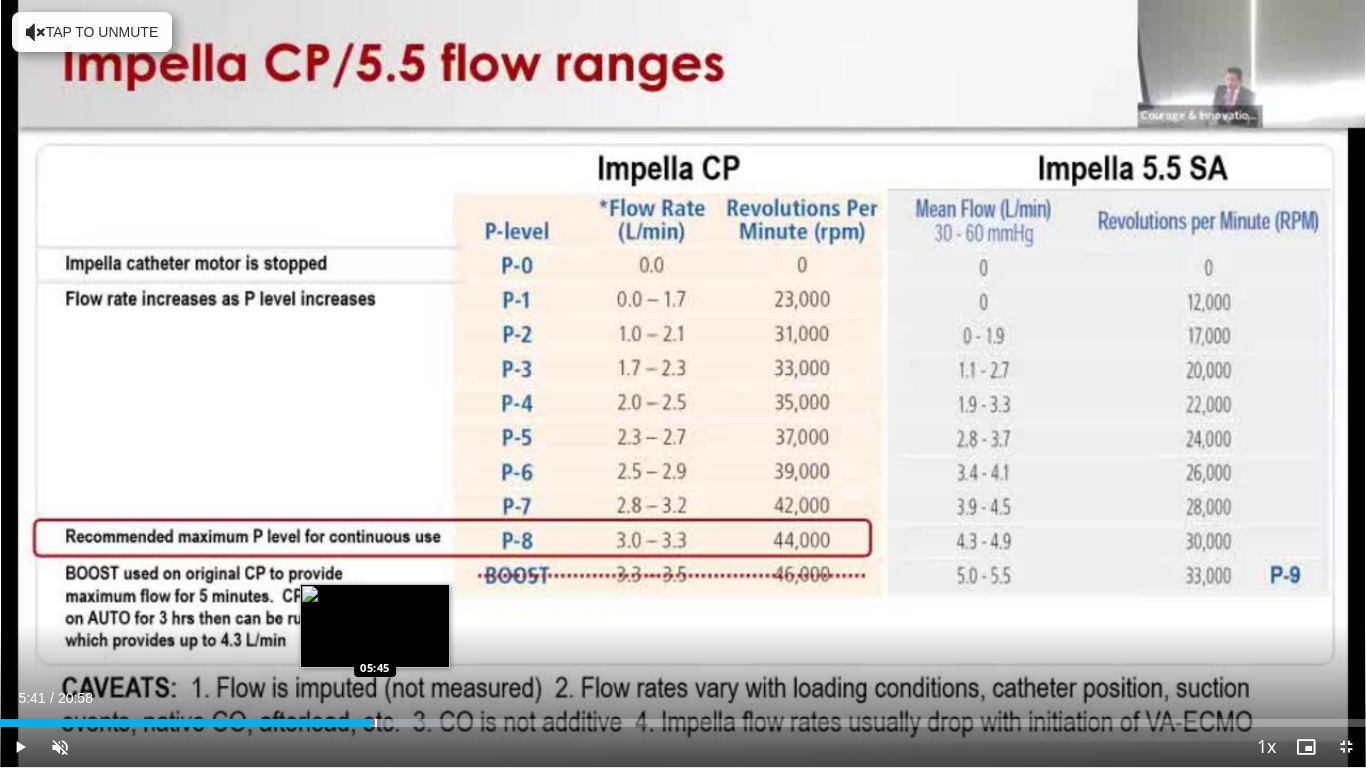 click at bounding box center (376, 723) 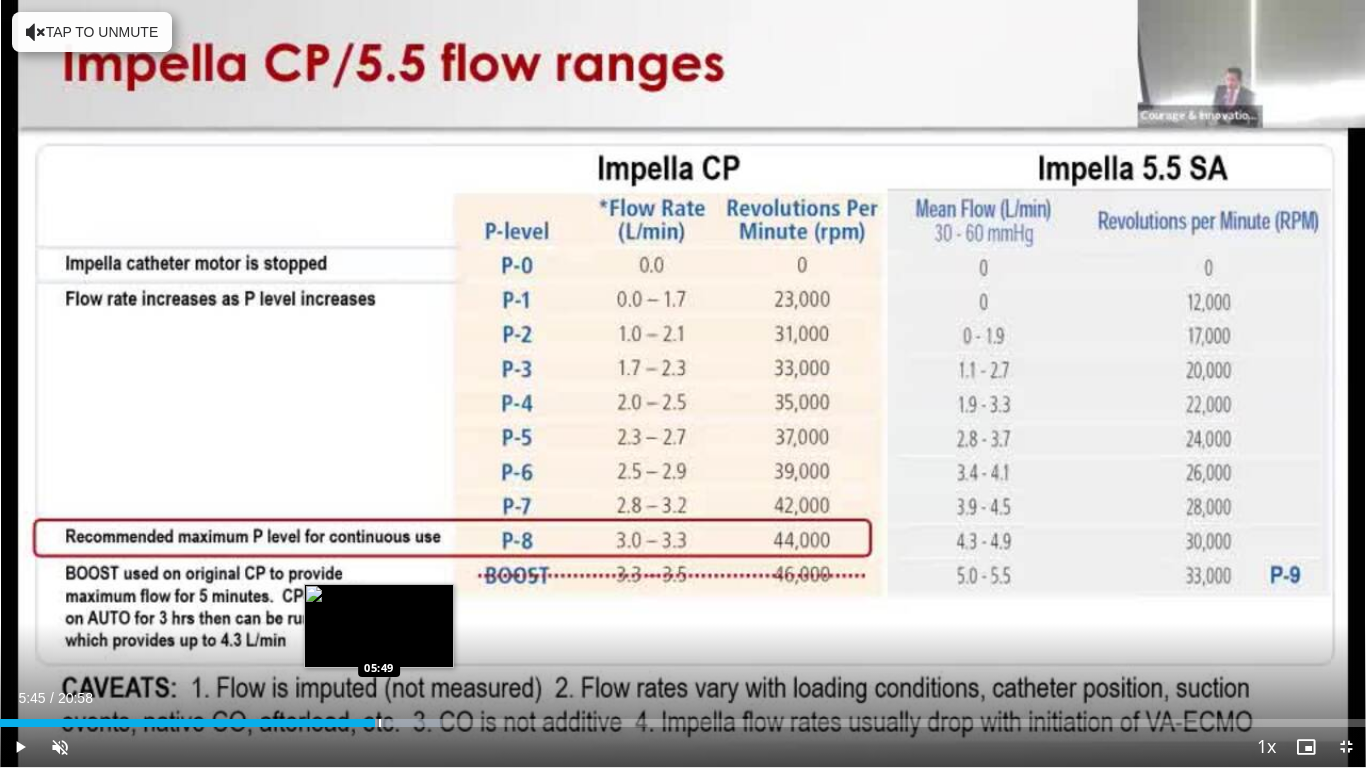 click at bounding box center (380, 723) 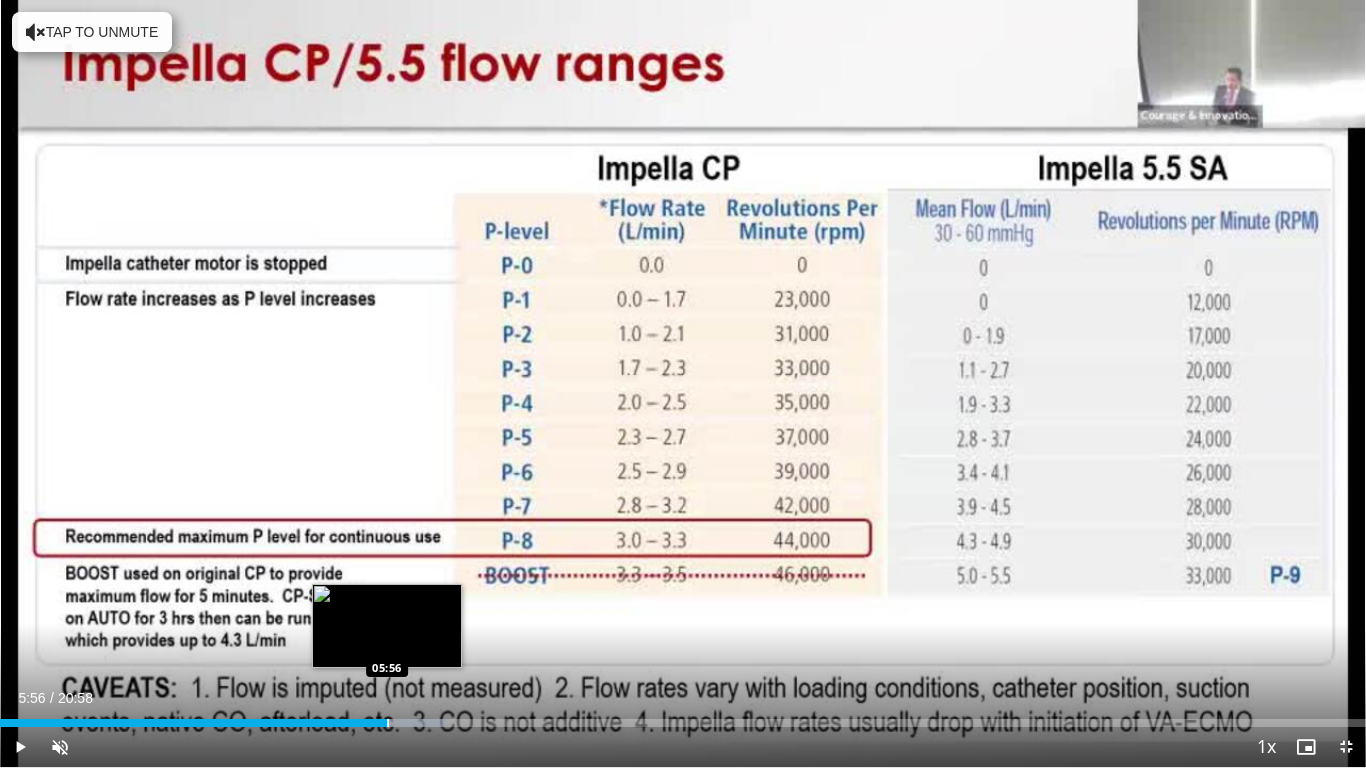 click at bounding box center (388, 723) 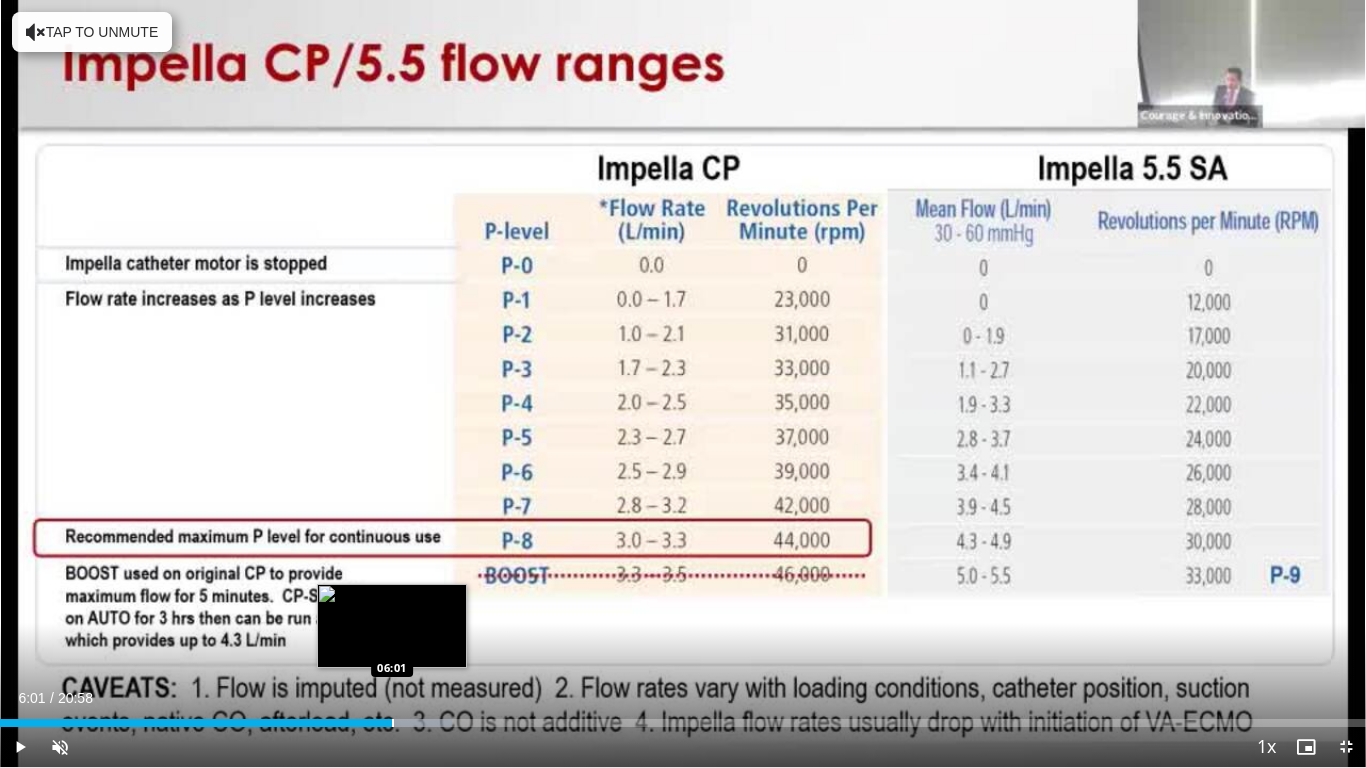 click at bounding box center (393, 723) 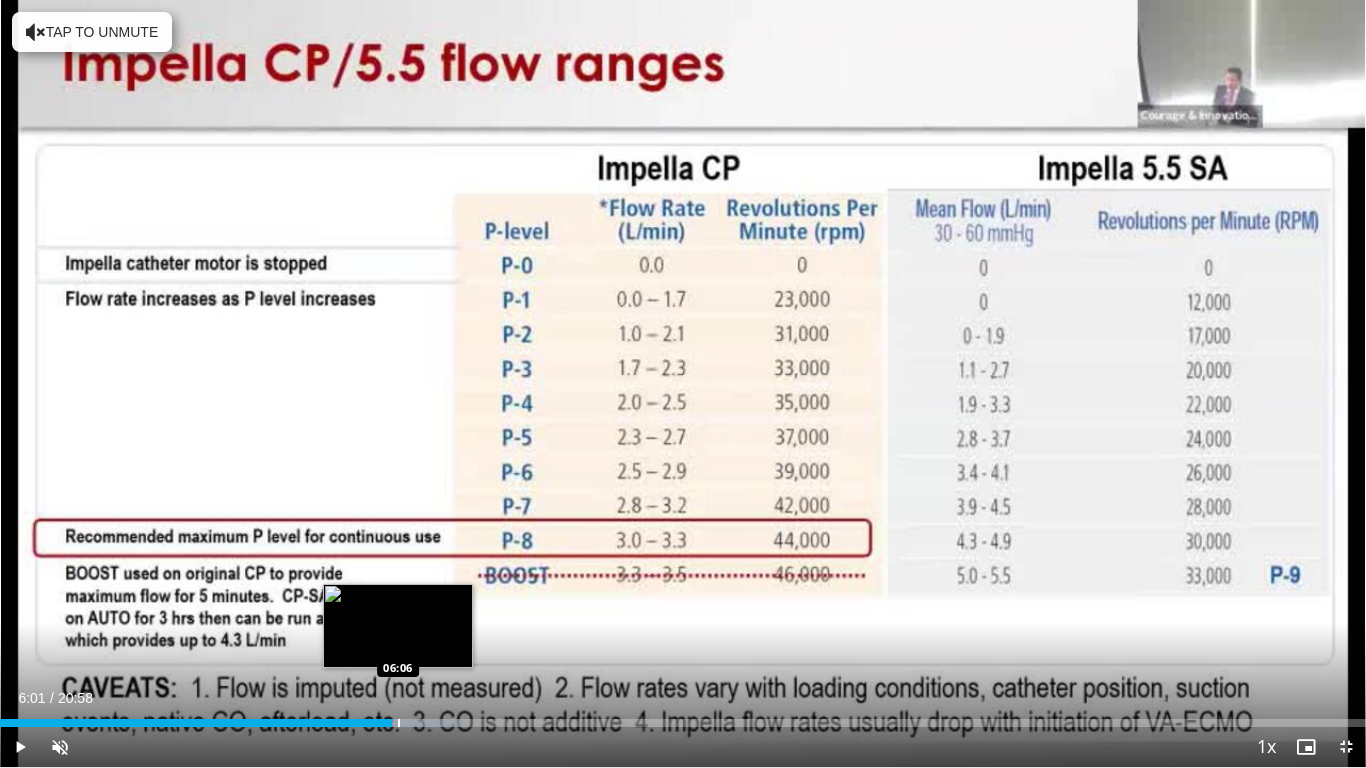 click at bounding box center (399, 723) 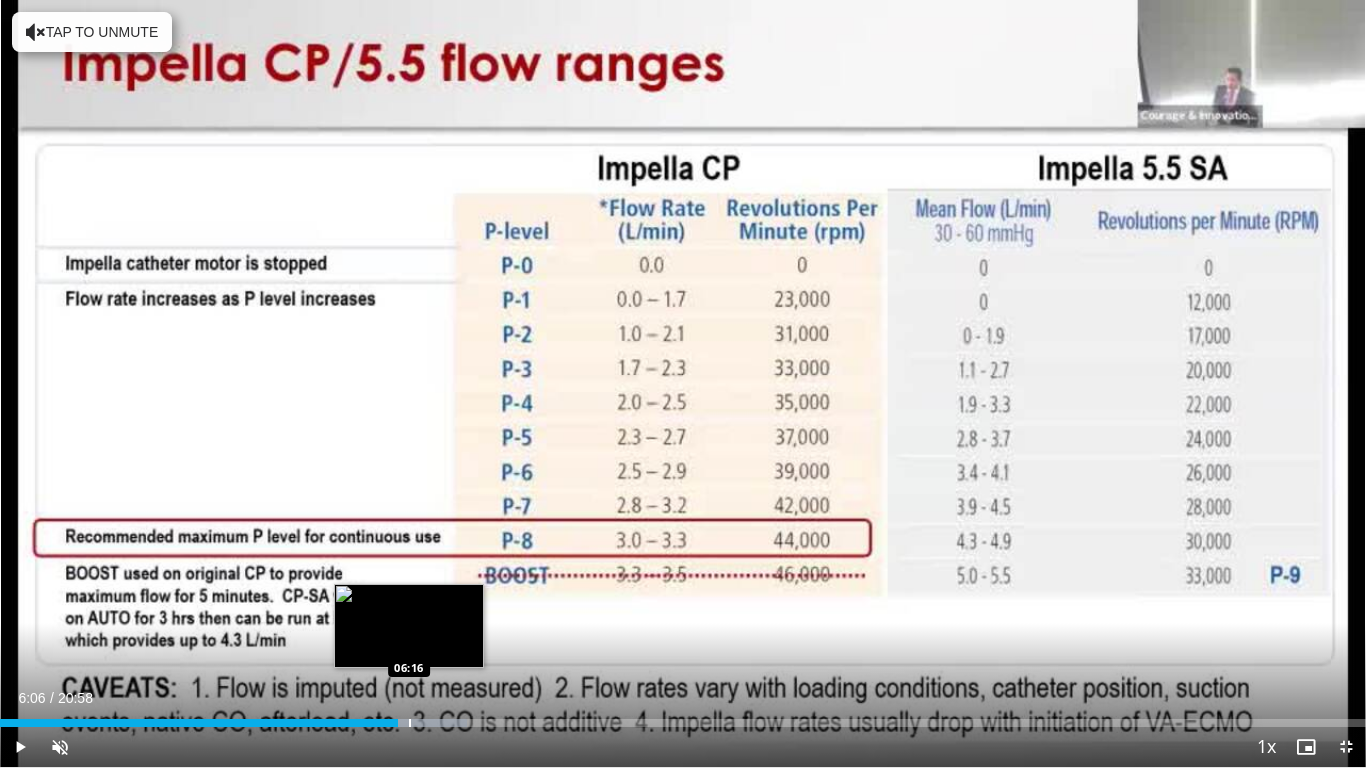 click at bounding box center [410, 723] 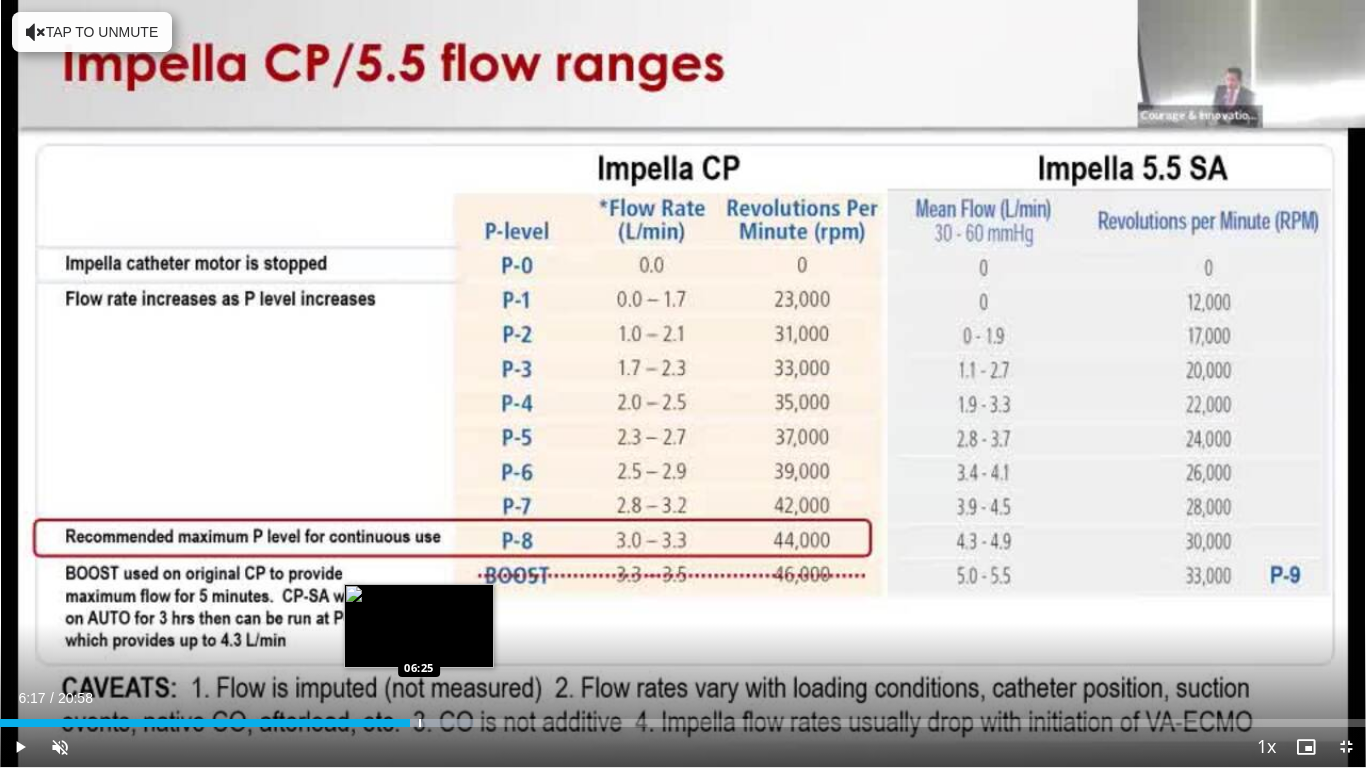 click on "Loaded :  34.69% 06:17 06:25" at bounding box center [683, 723] 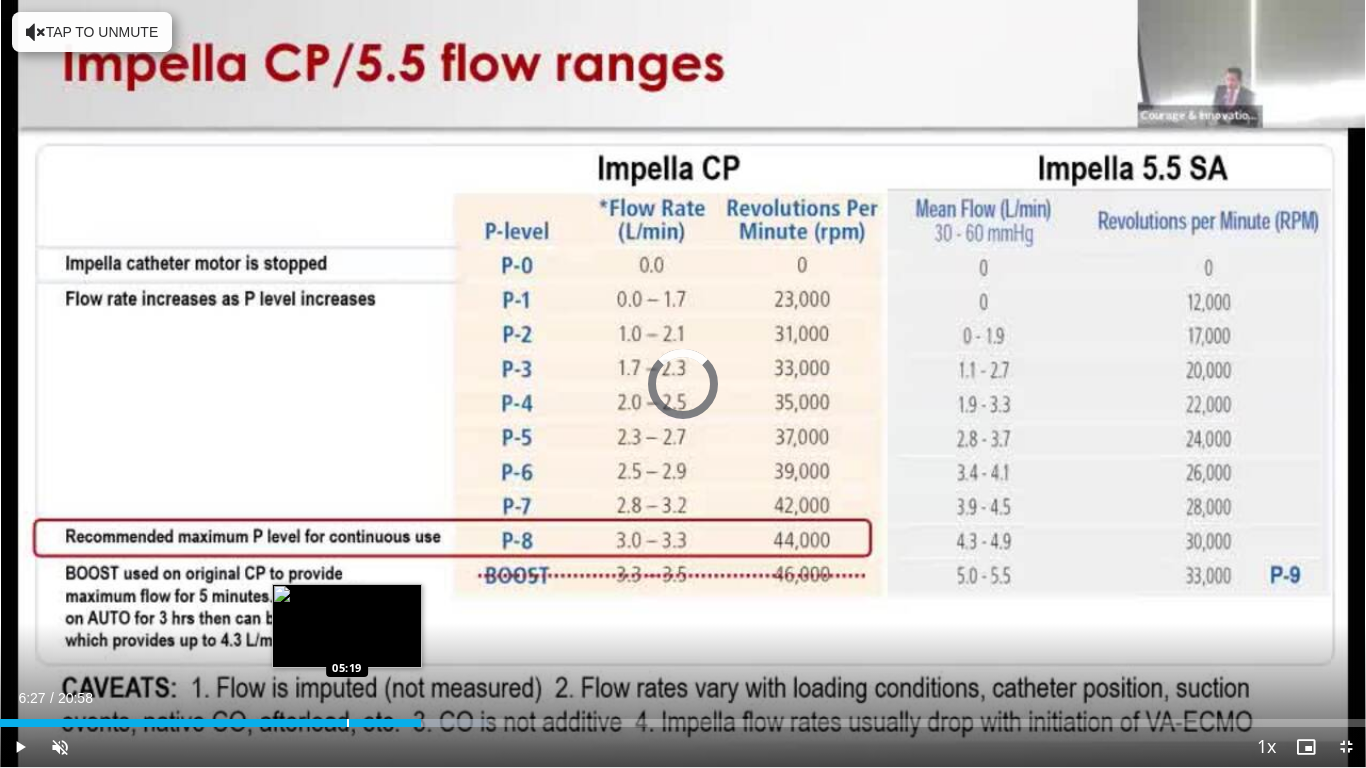 click on "06:27" at bounding box center [210, 723] 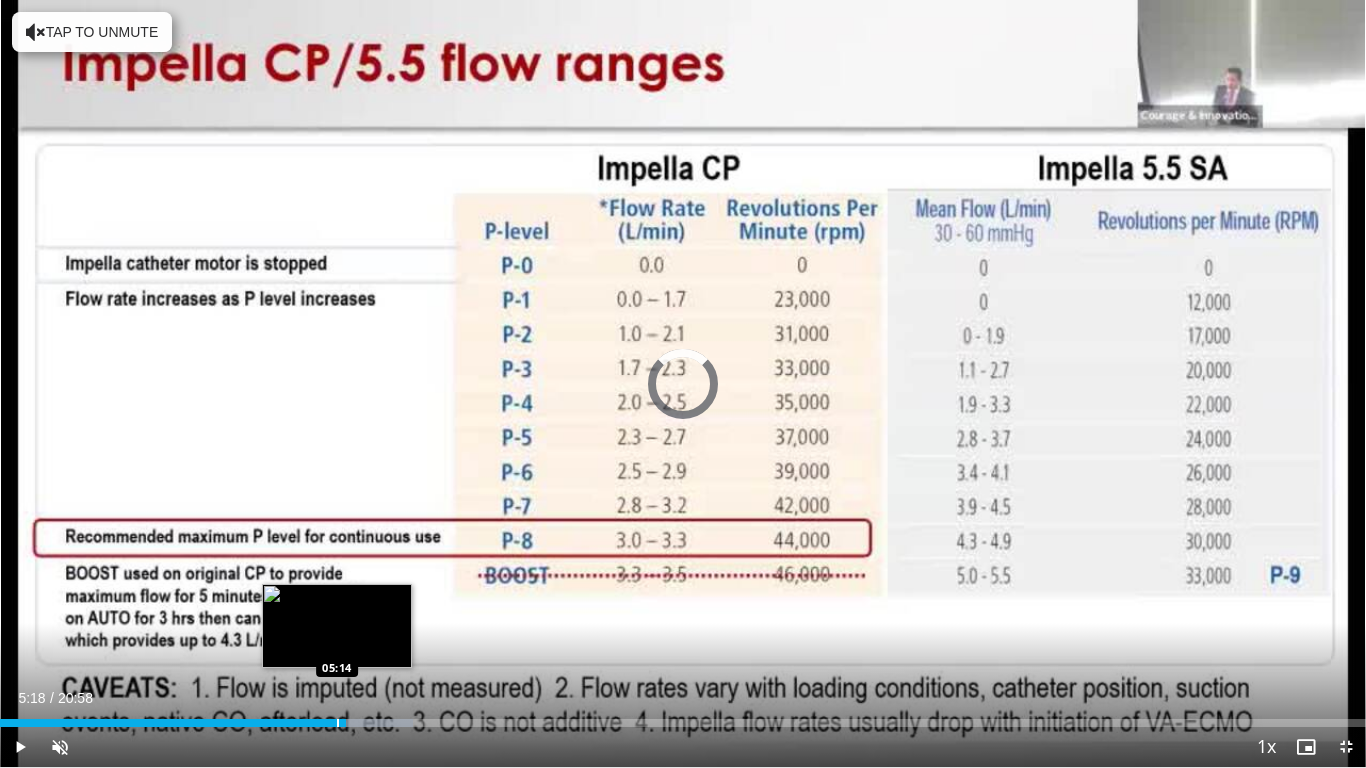 click on "05:18" at bounding box center [173, 723] 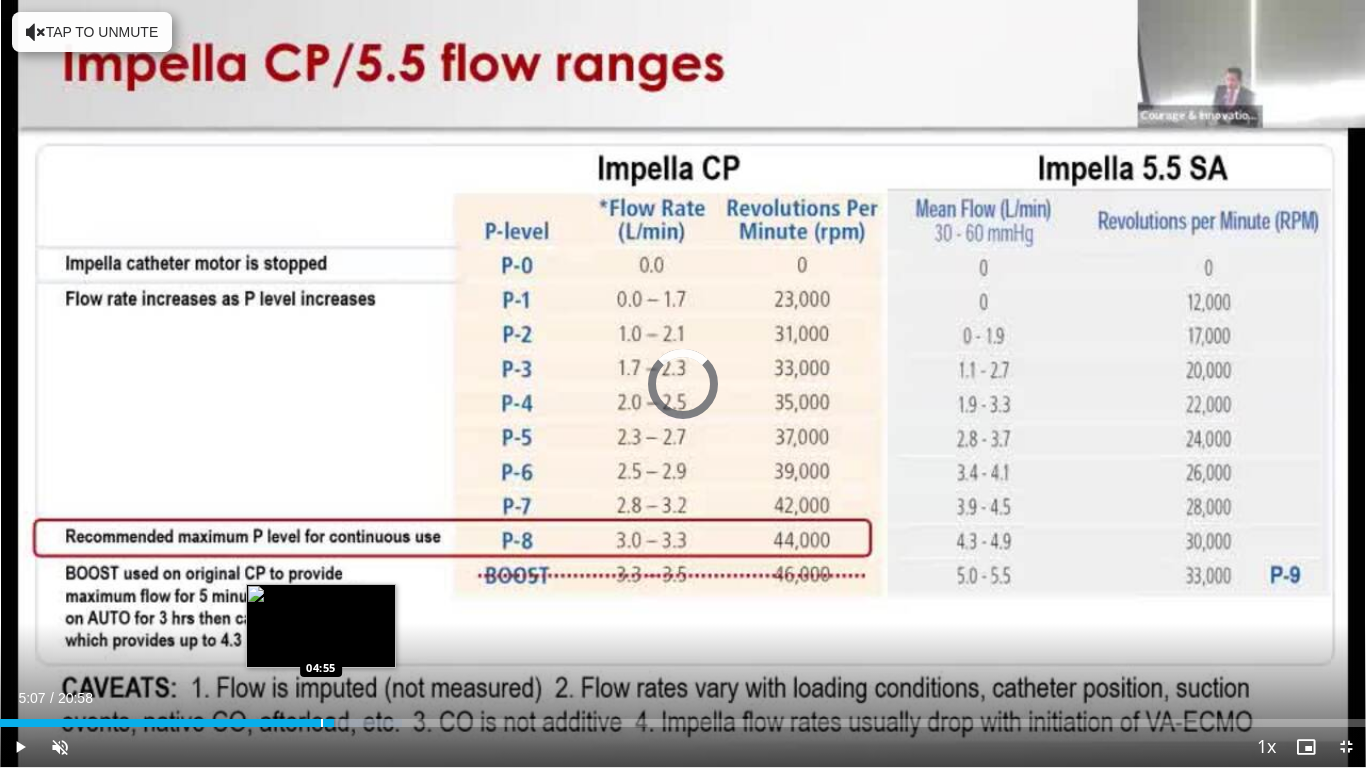click at bounding box center [322, 723] 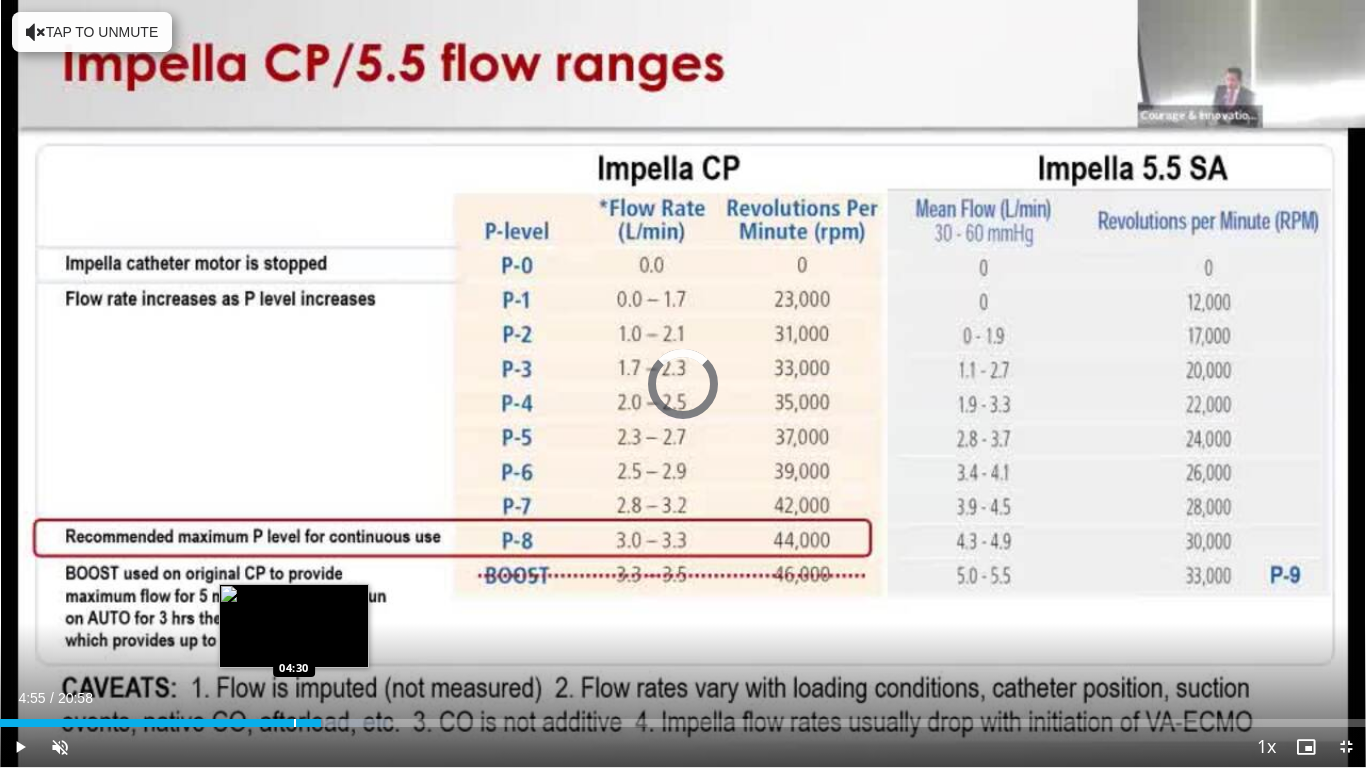 click on "Loaded :  28.38% 04:55 04:30" at bounding box center (683, 717) 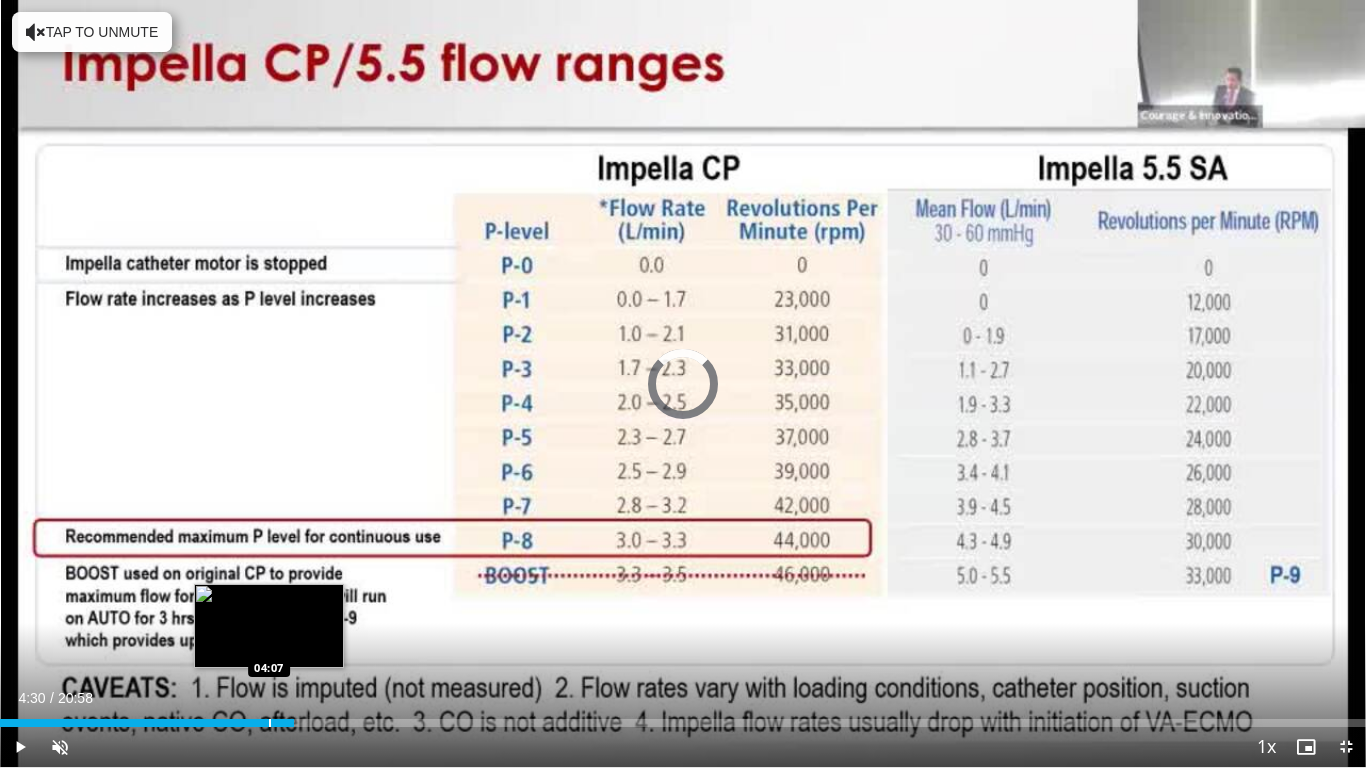 click on "Loaded :  0.00% 04:30 04:07" at bounding box center [683, 717] 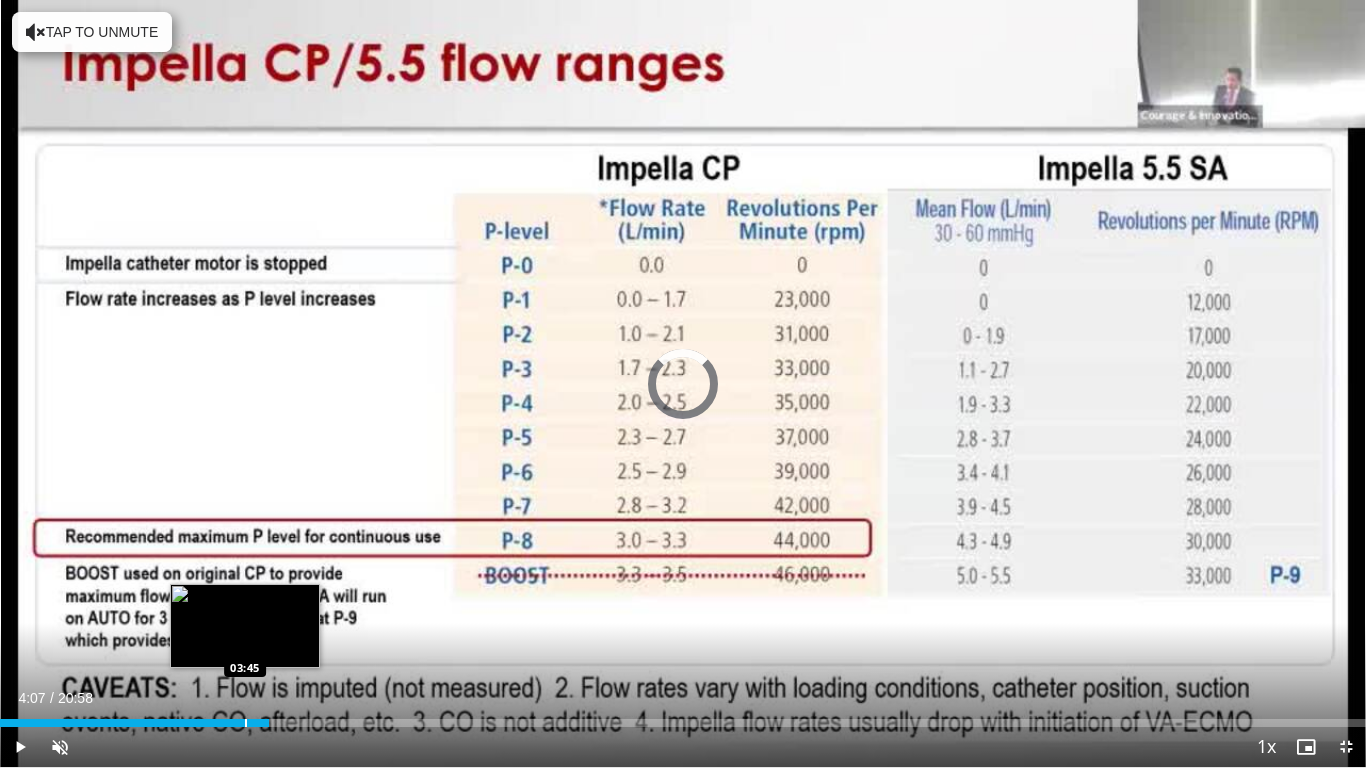 click at bounding box center [246, 723] 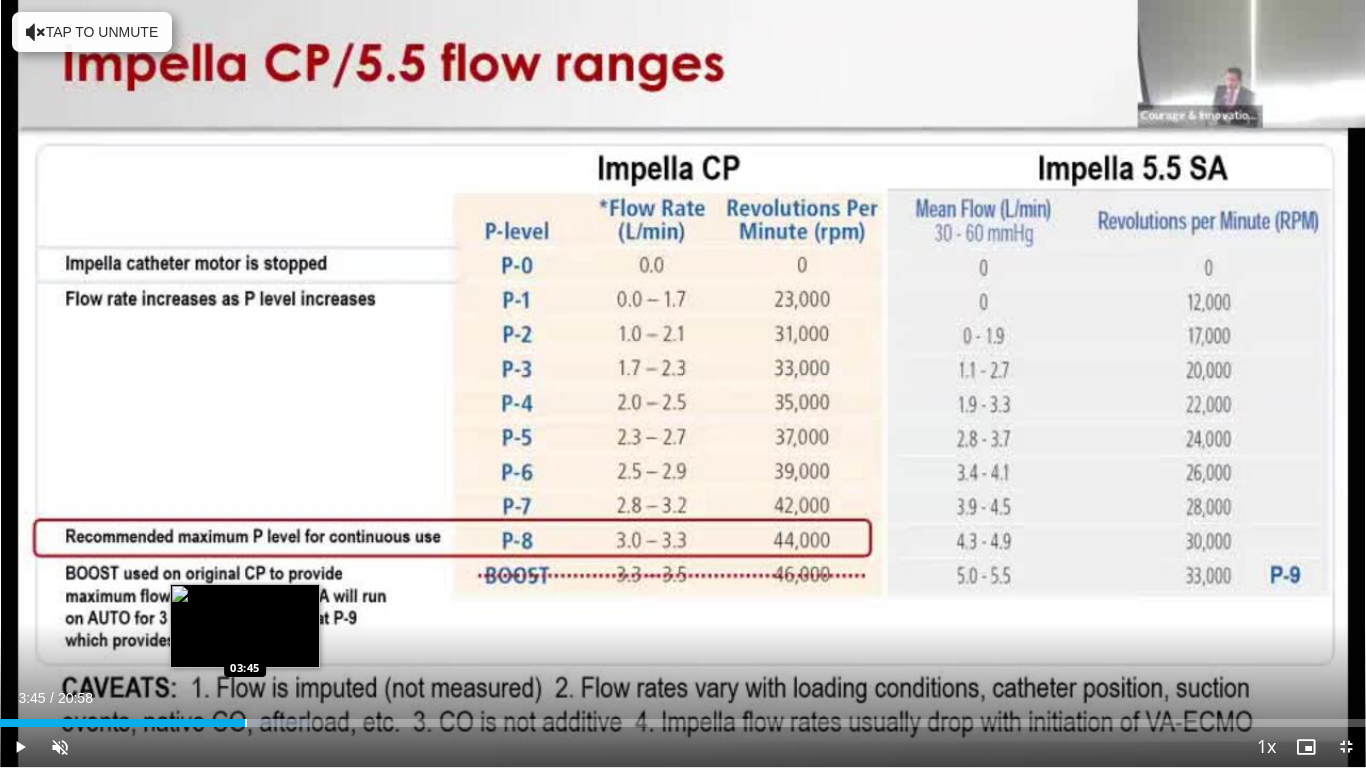 click at bounding box center [246, 723] 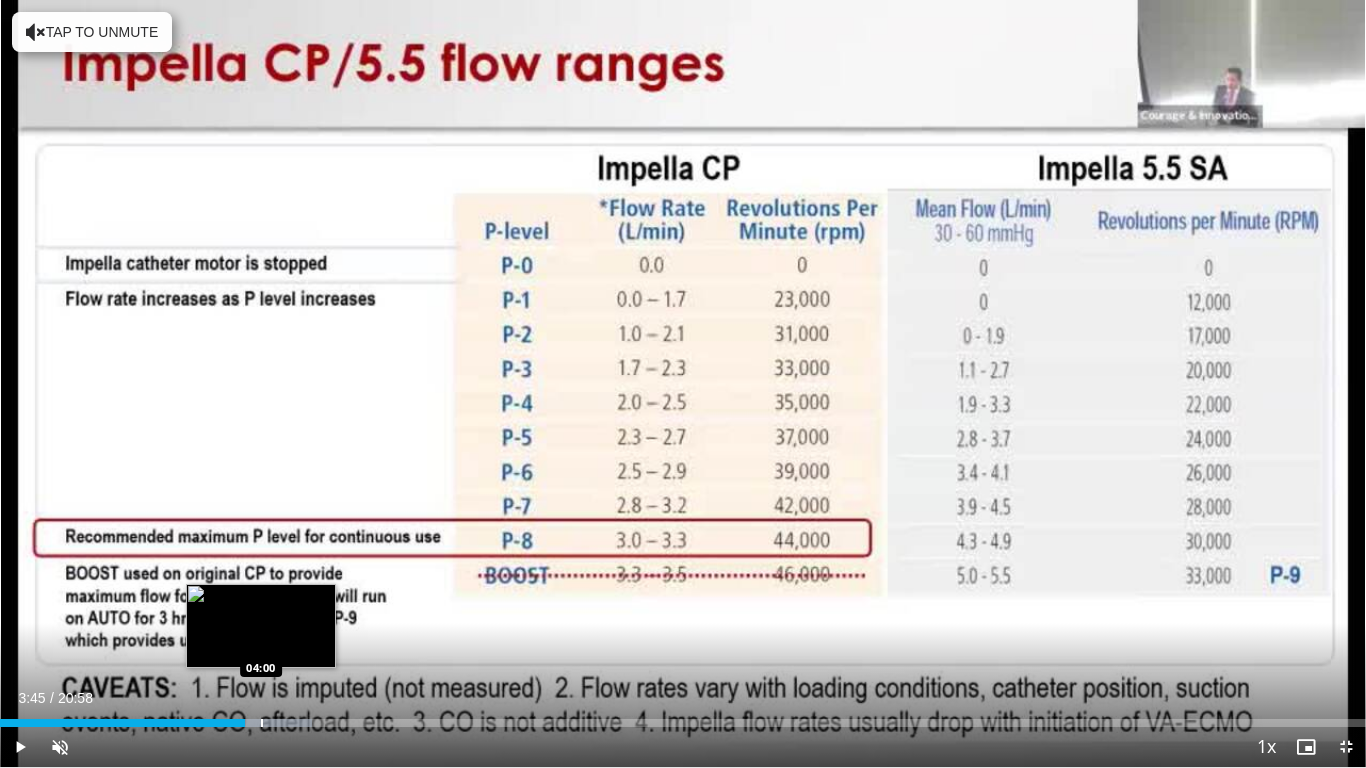click at bounding box center (262, 723) 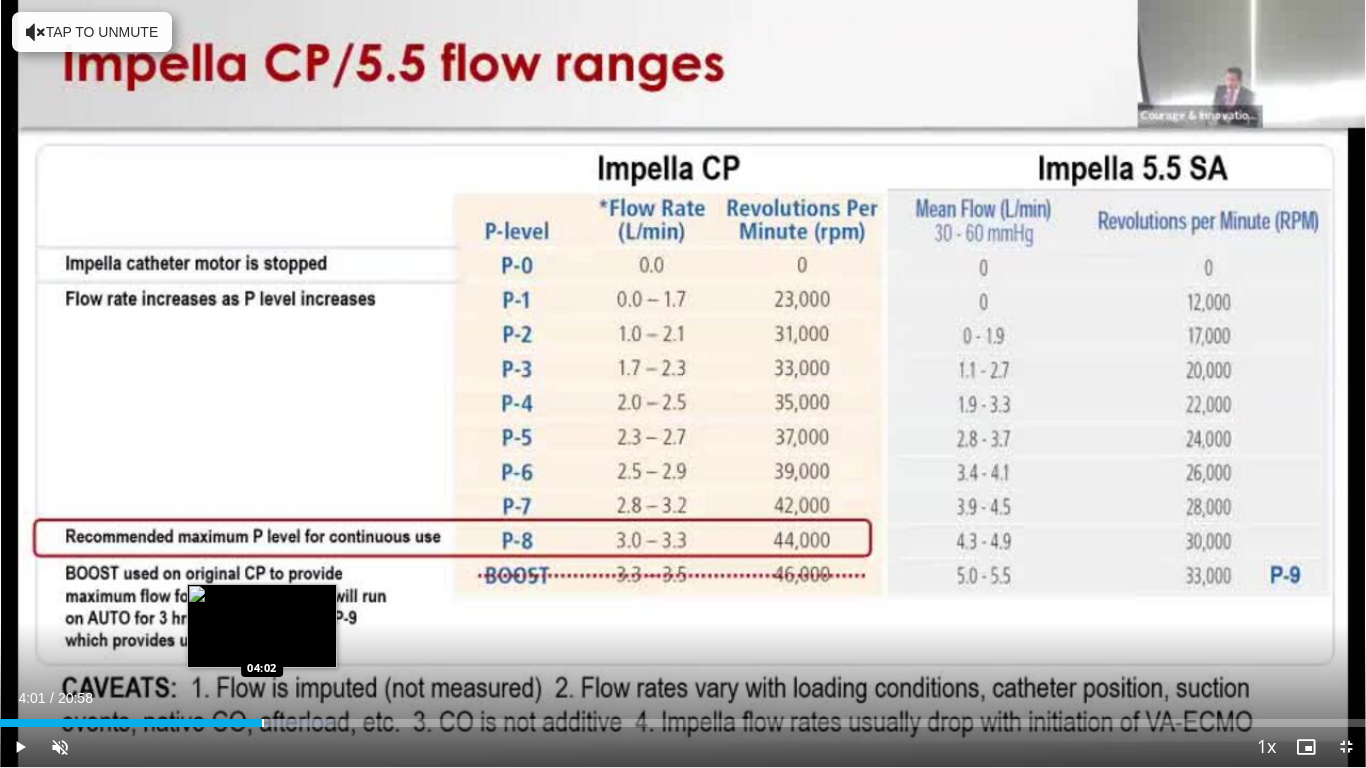 click at bounding box center (263, 723) 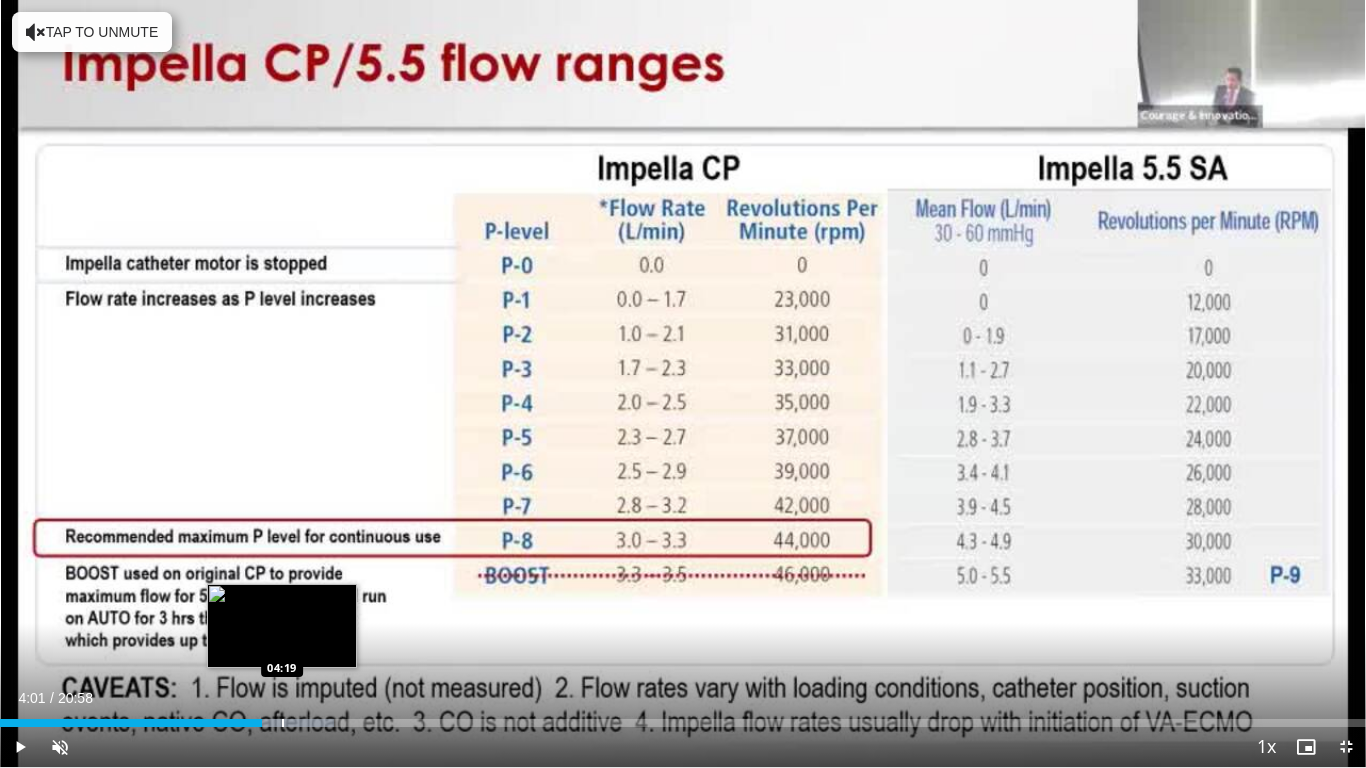 click on "Loaded :  24.44% 04:01 04:19" at bounding box center (683, 717) 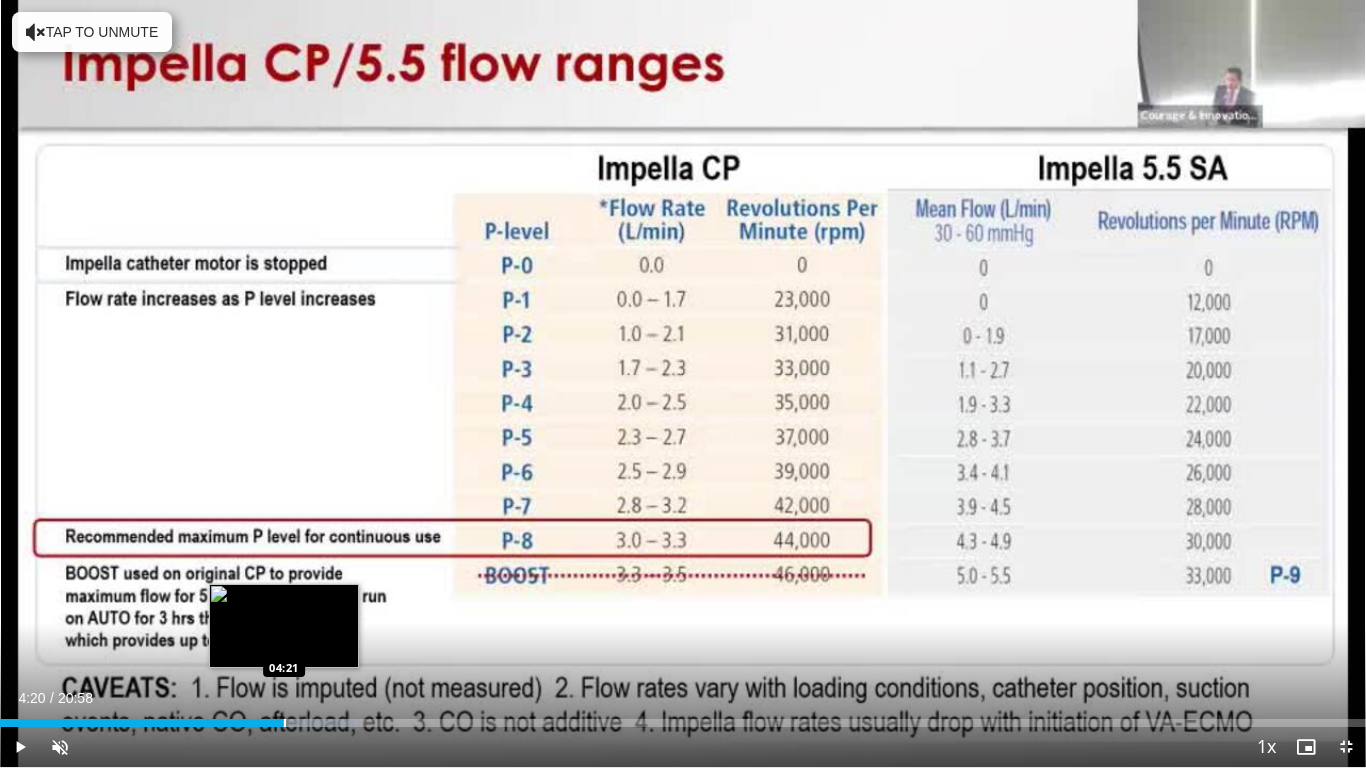 click at bounding box center (285, 723) 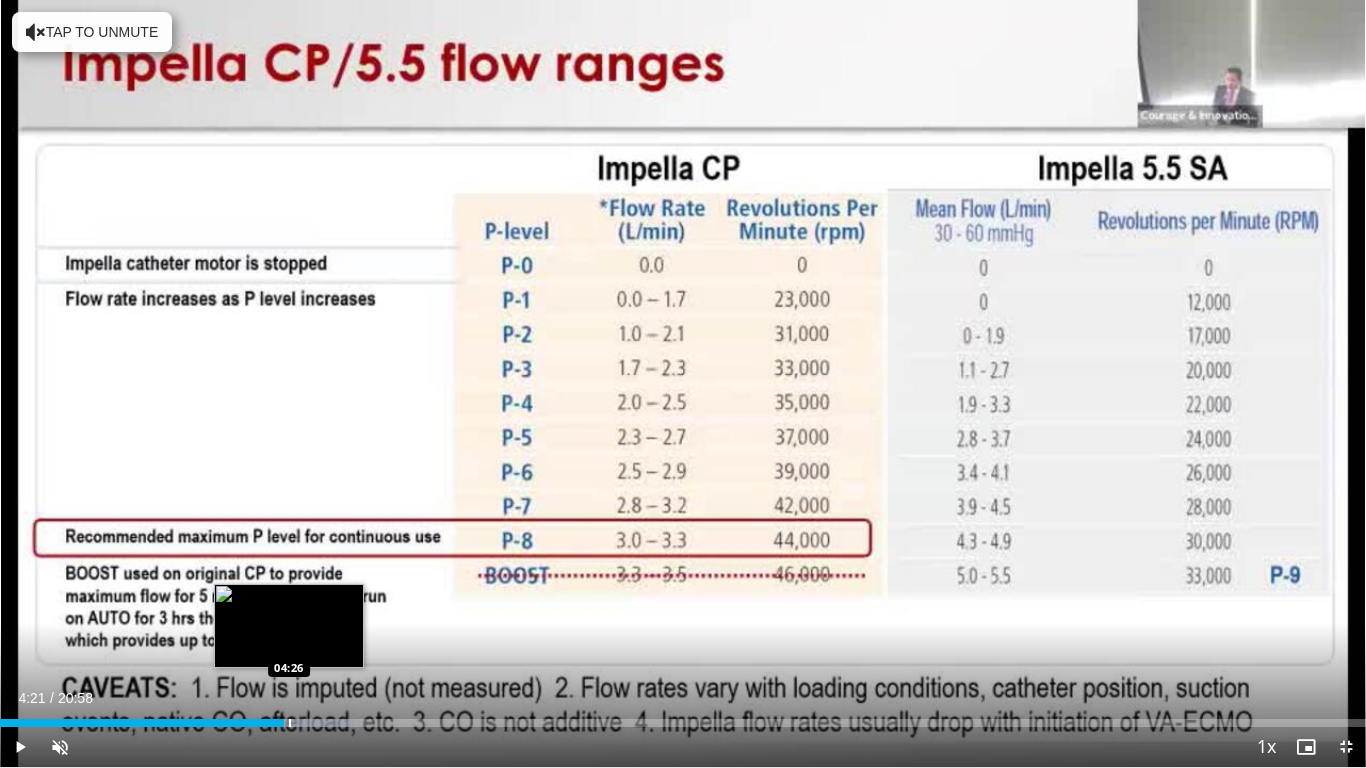 click at bounding box center (290, 723) 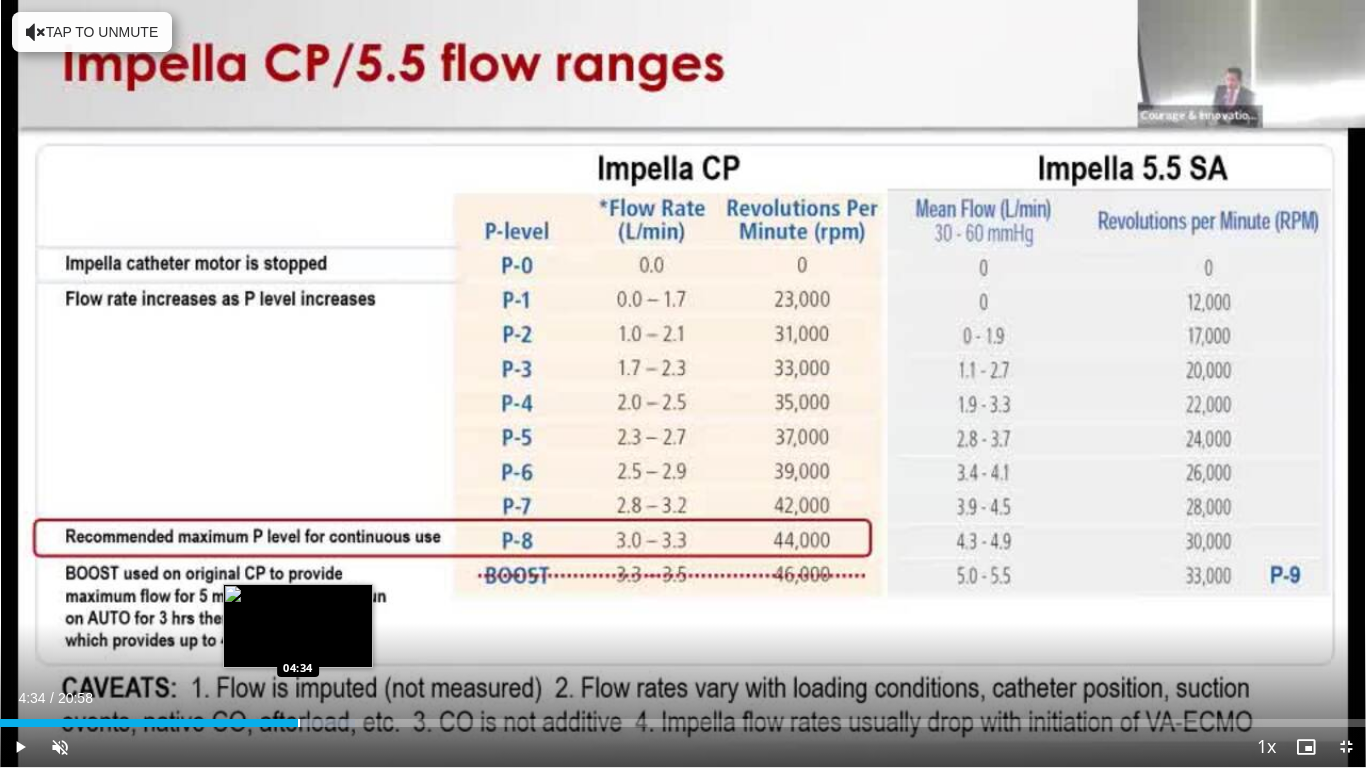 click at bounding box center [299, 723] 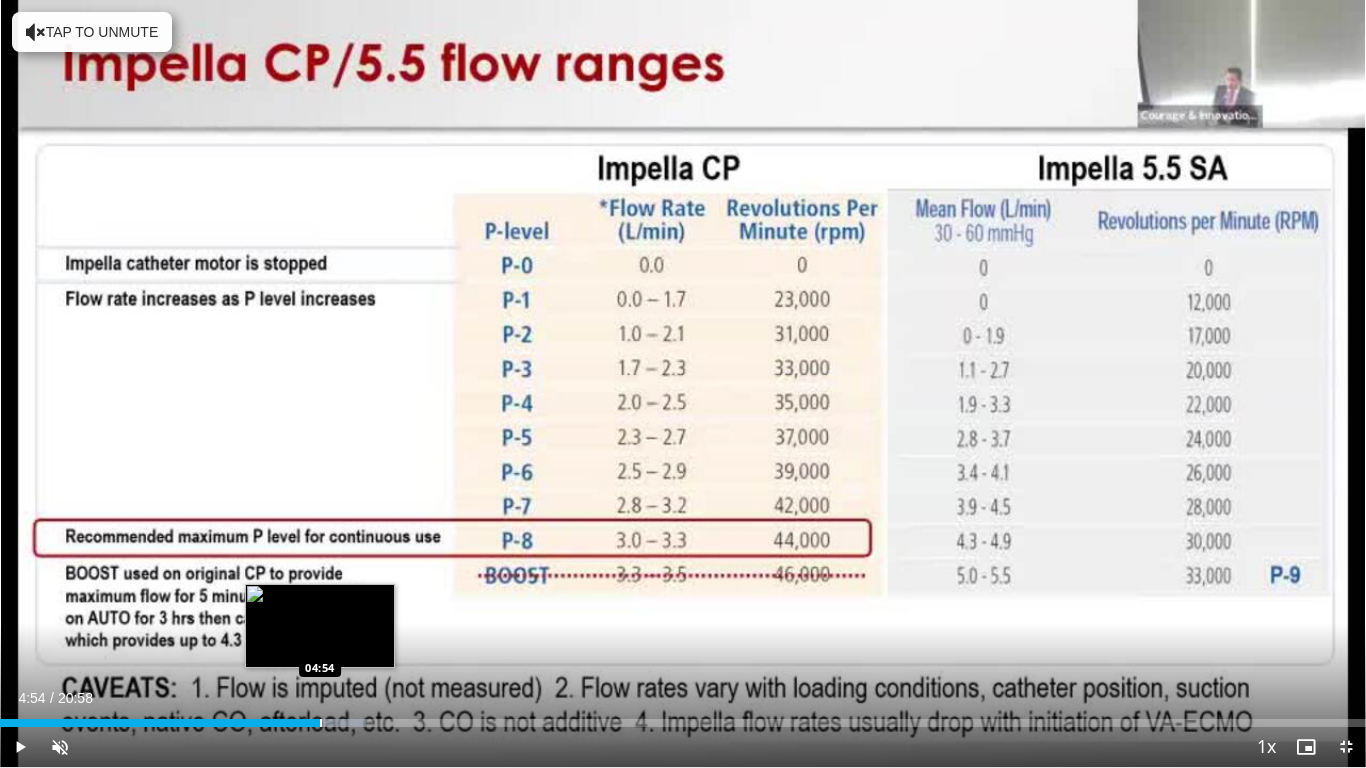 click at bounding box center [321, 723] 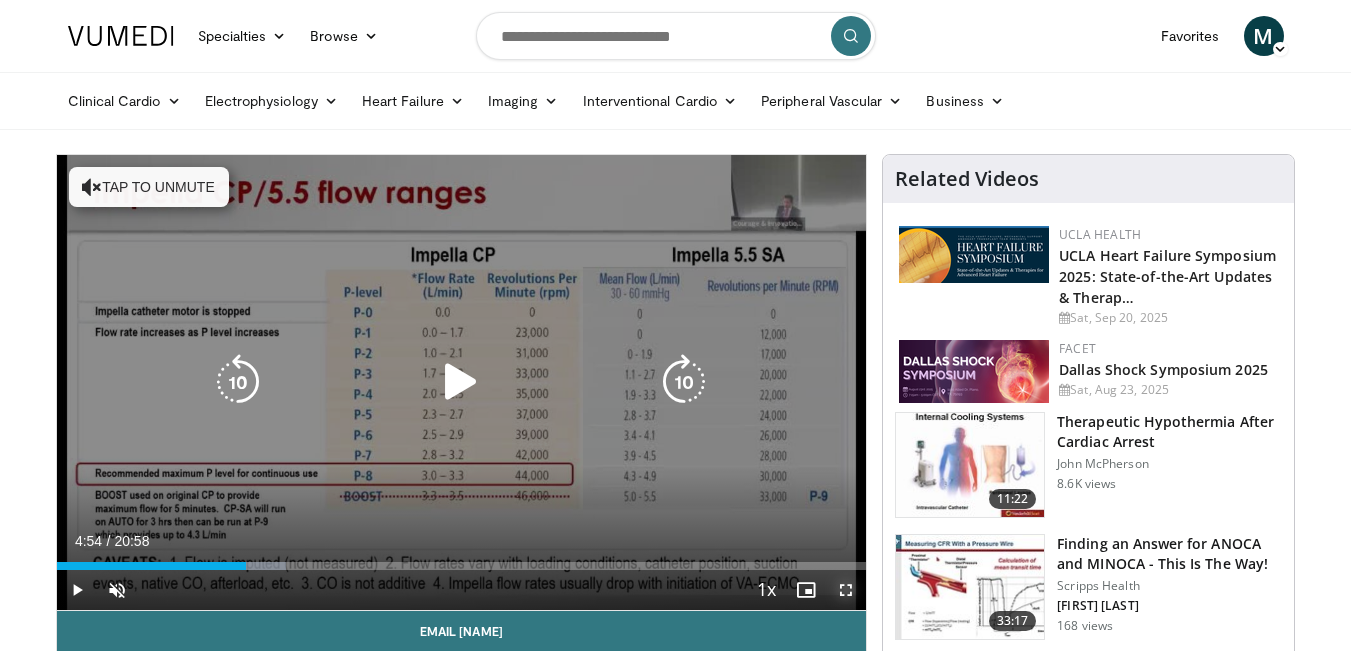 drag, startPoint x: 851, startPoint y: 592, endPoint x: 851, endPoint y: 679, distance: 87 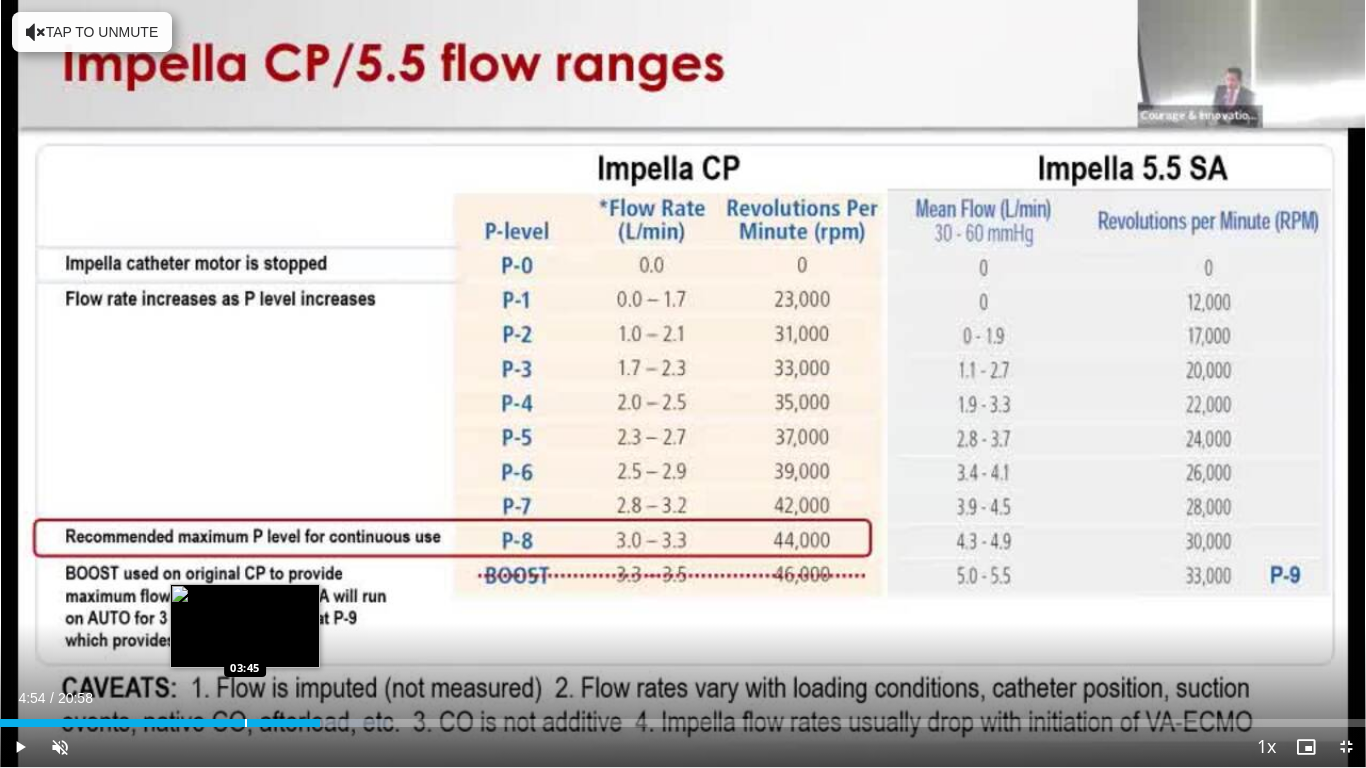 click at bounding box center (246, 723) 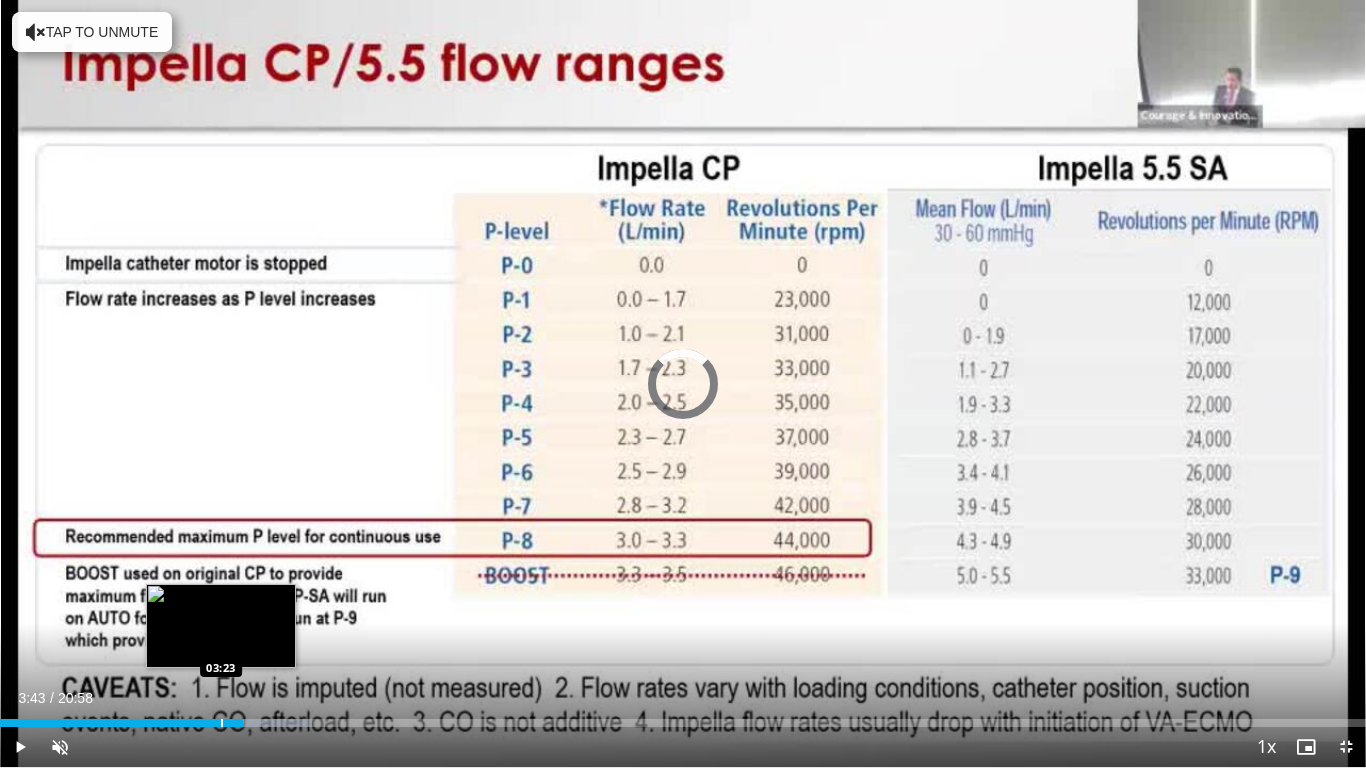 click on "Loaded :  22.86% 03:43 03:23" at bounding box center [683, 717] 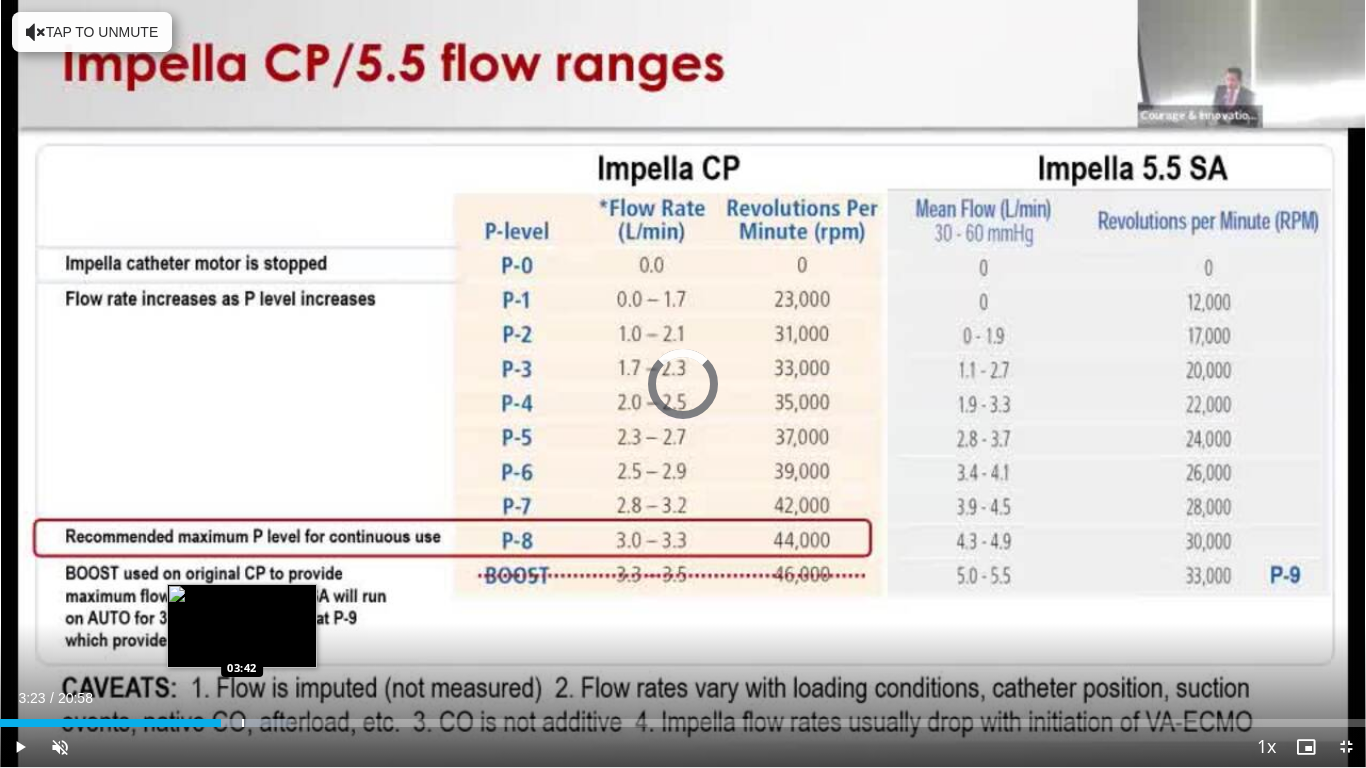 click on "Loaded :  21.29% 03:23 03:42" at bounding box center [683, 717] 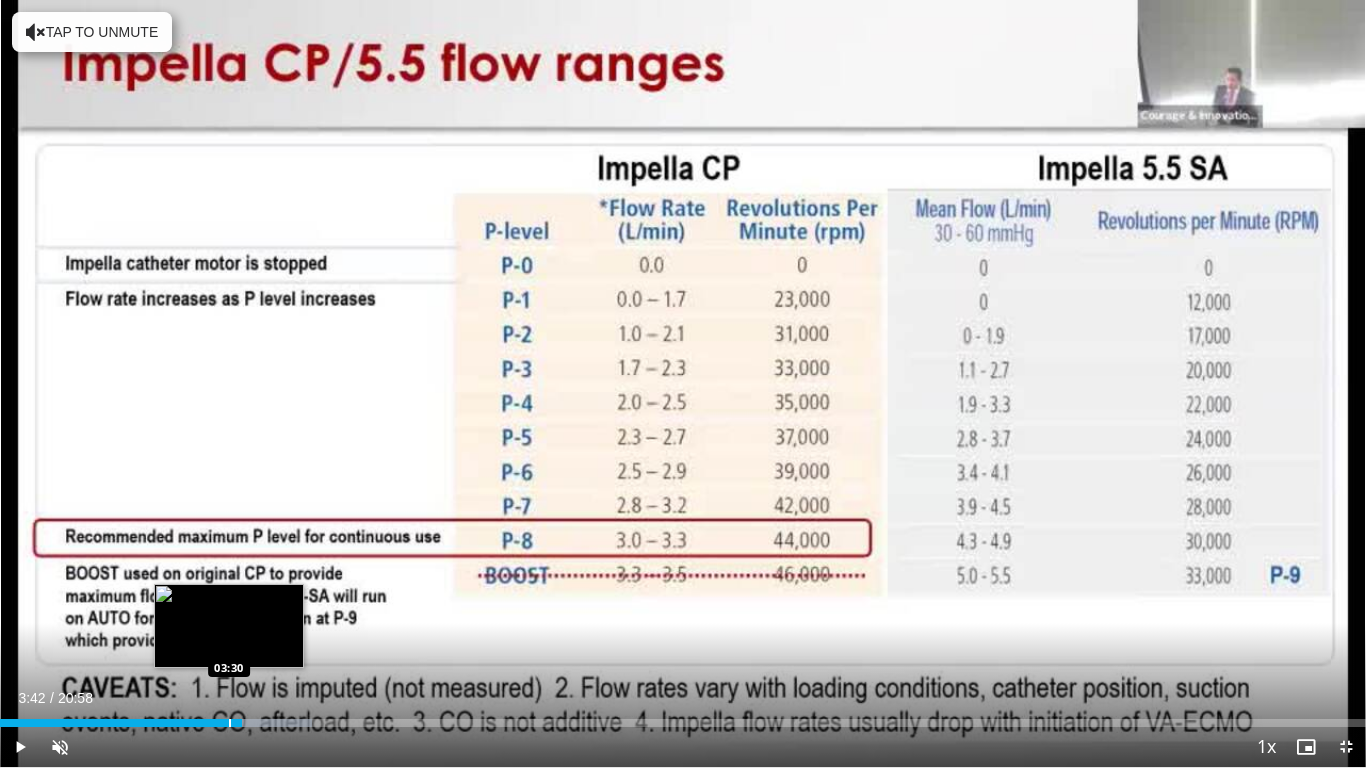 click on "Loaded :  22.86% 03:42 03:30" at bounding box center [683, 717] 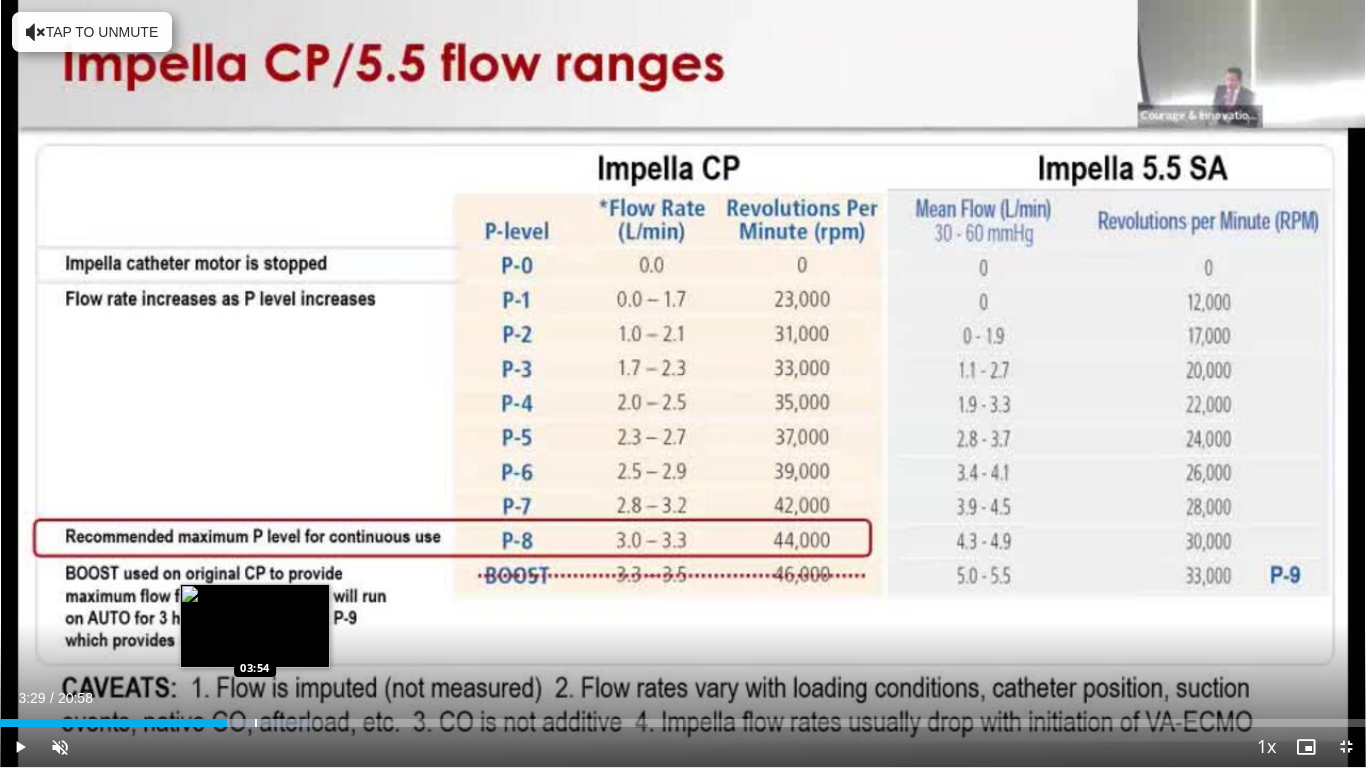 click at bounding box center [256, 723] 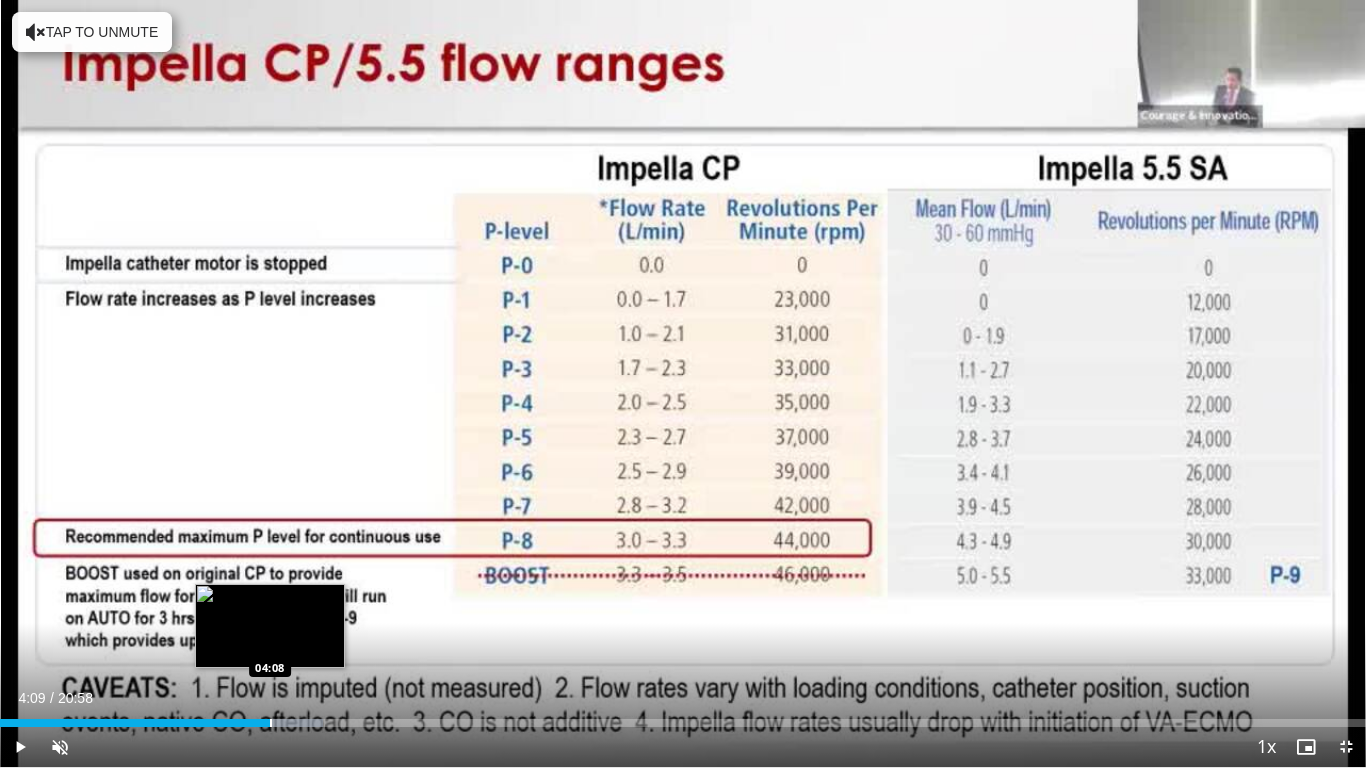 click at bounding box center [271, 723] 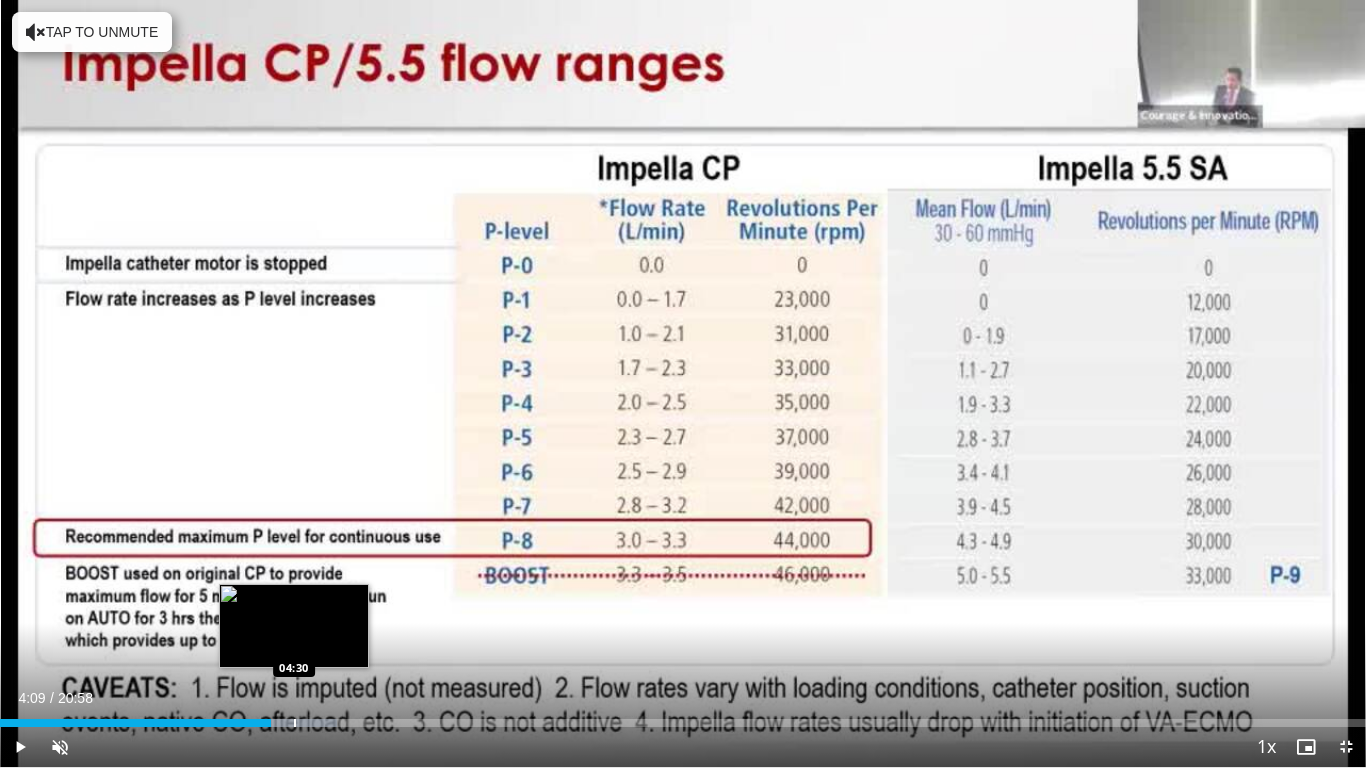 click on "Loaded :  24.64% 04:09 04:30" at bounding box center (683, 717) 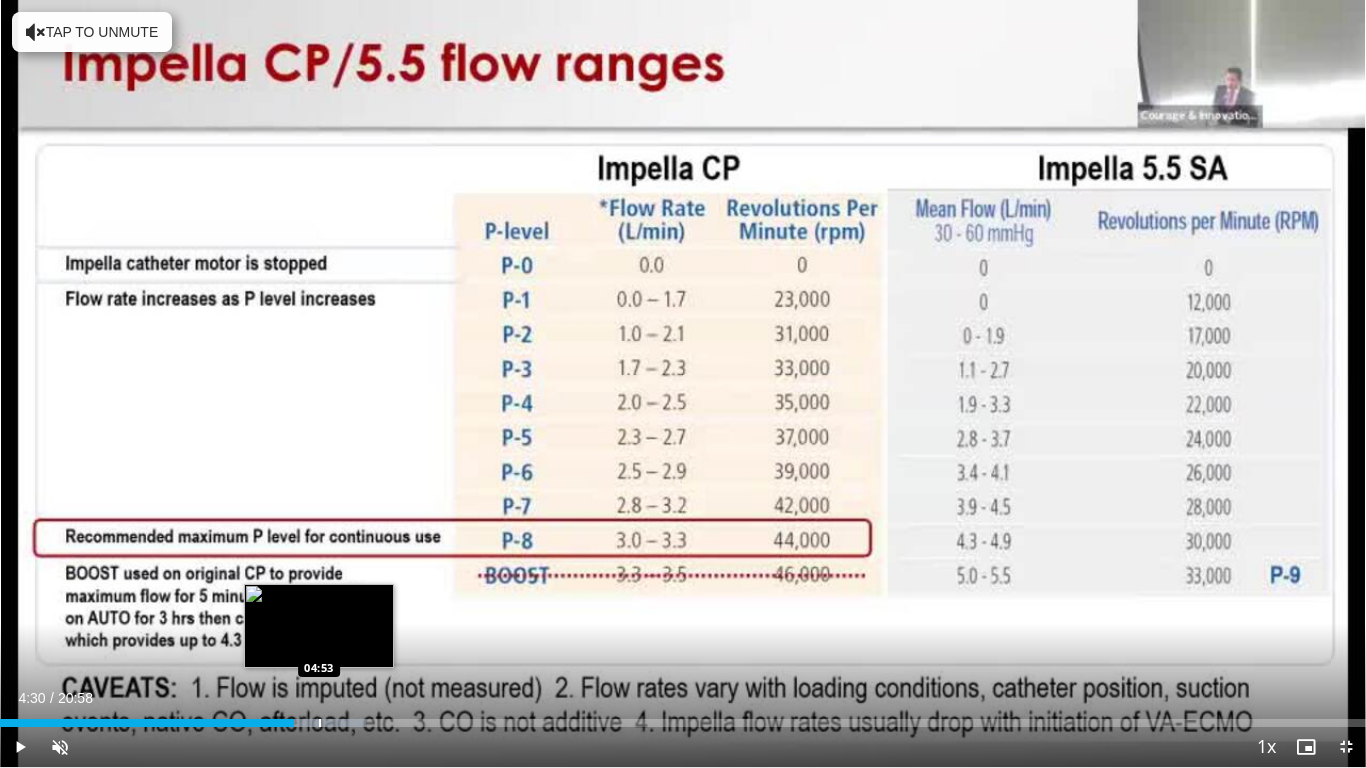 click on "Loaded :  26.81% 04:30 04:53" at bounding box center (683, 717) 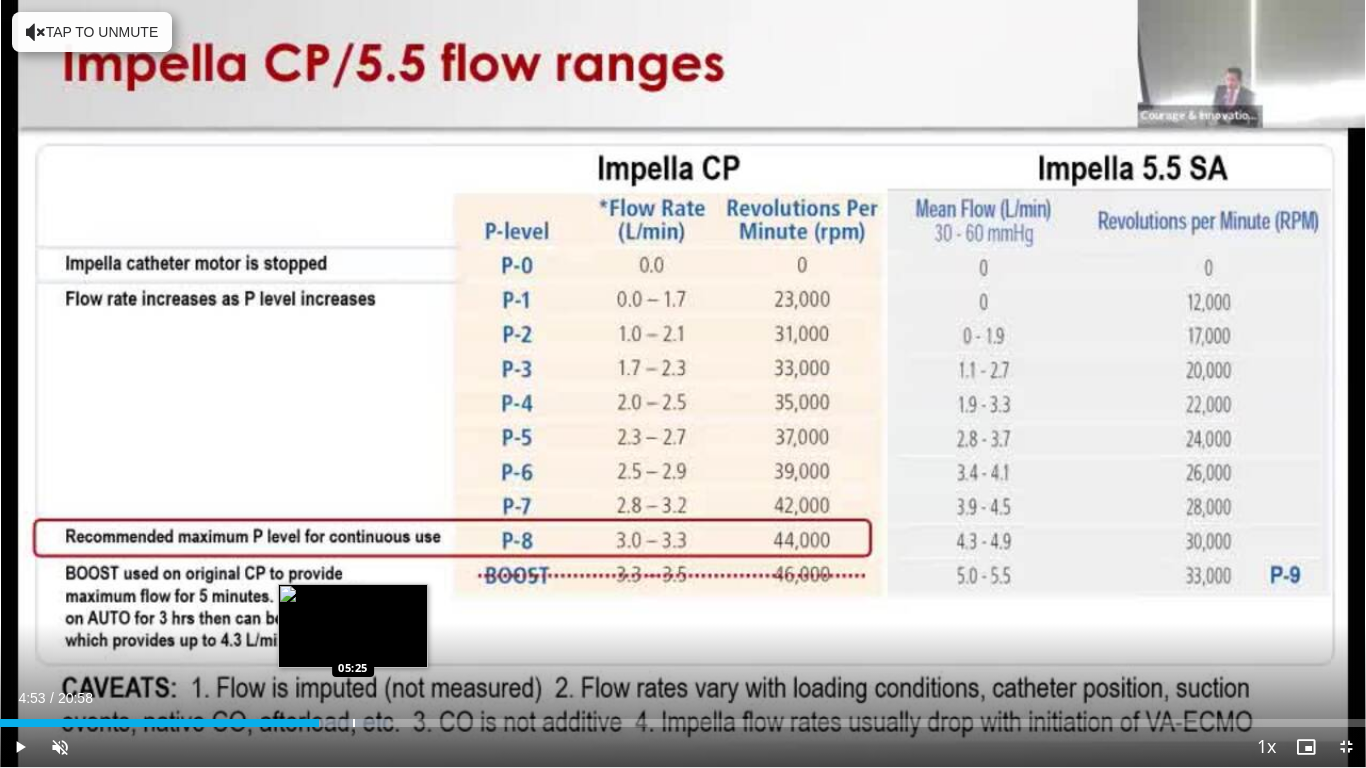 click on "Loaded :  28.38% 04:53 05:25" at bounding box center [683, 717] 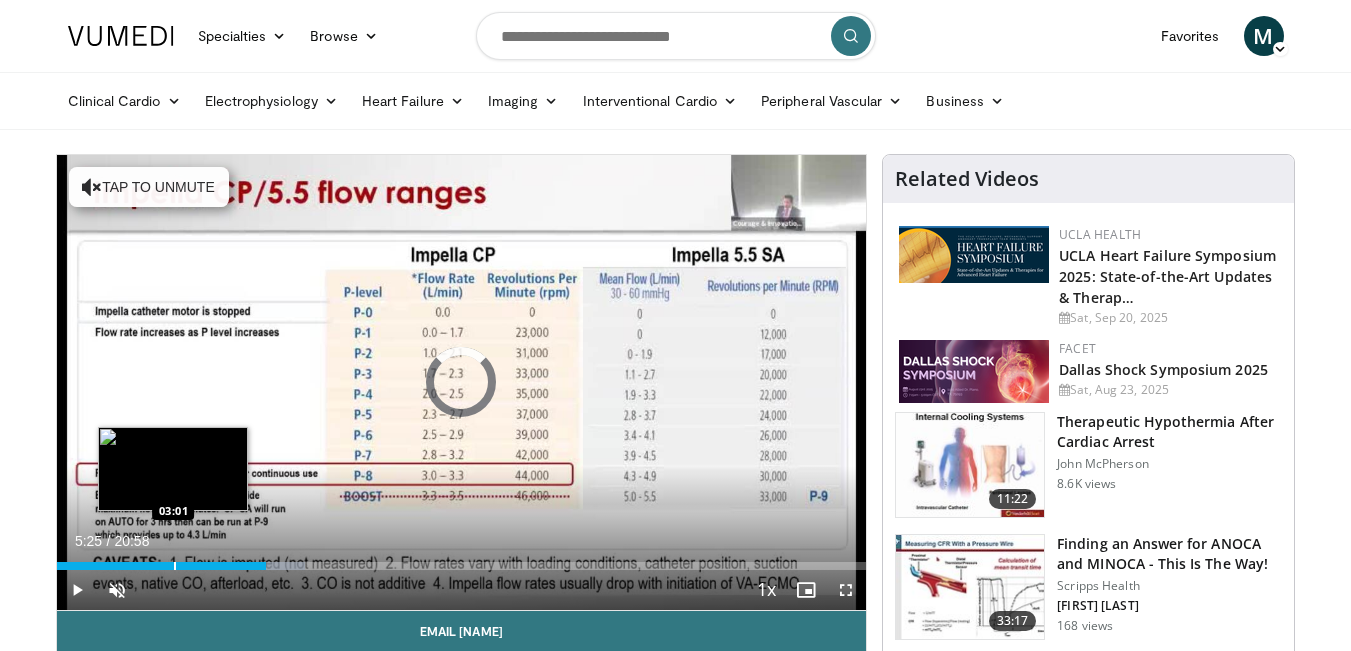 click on "Loaded :  30.75% 05:25 03:01" at bounding box center (462, 560) 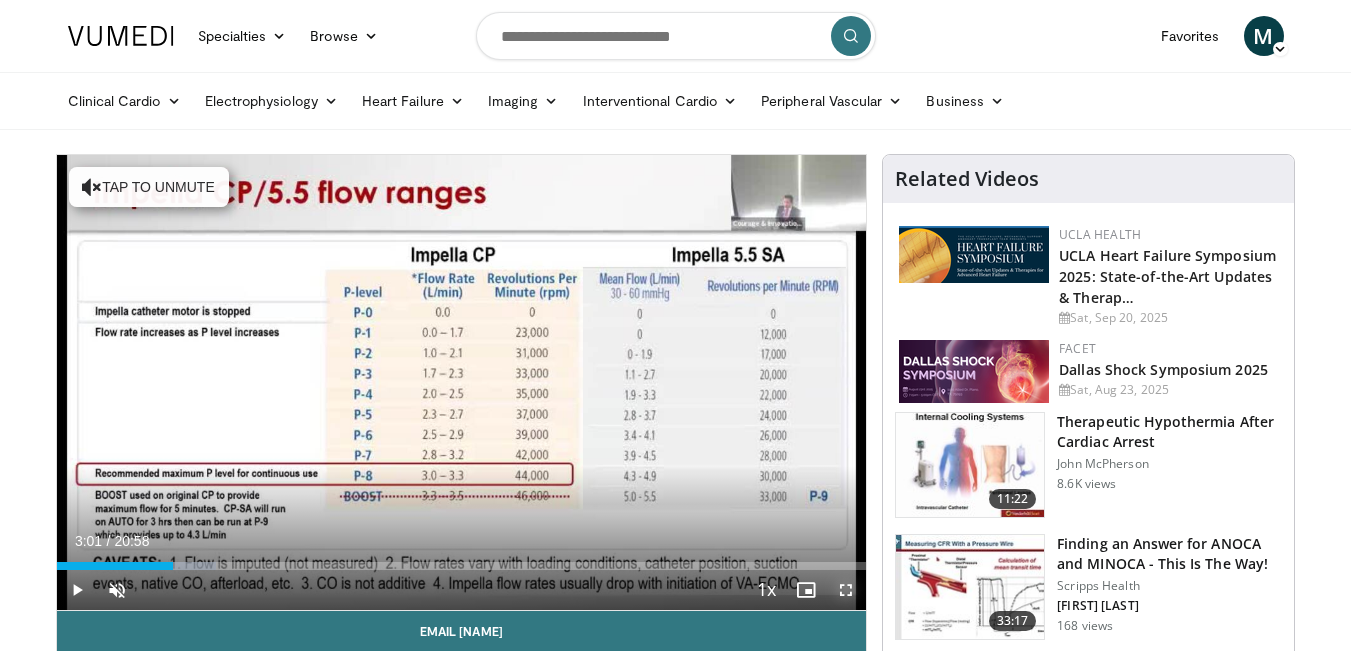 click at bounding box center (846, 590) 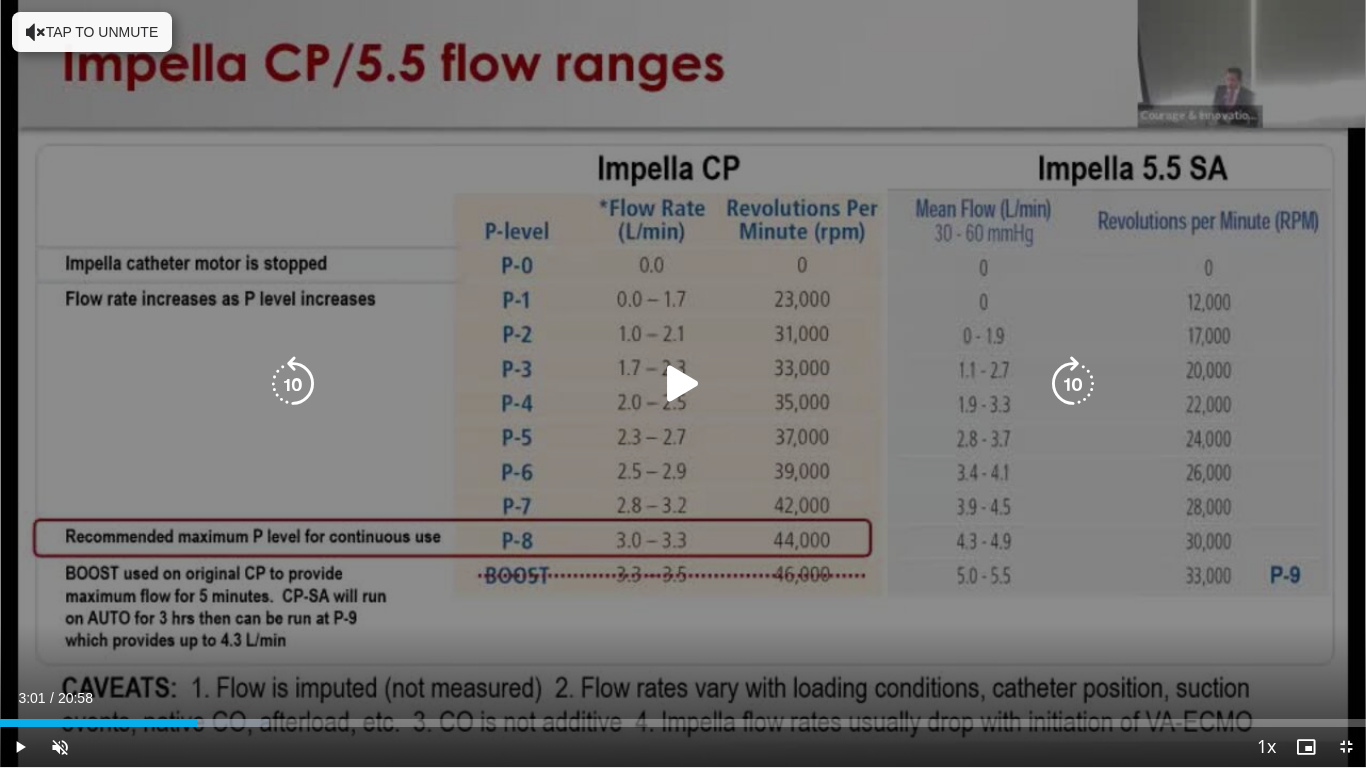 click at bounding box center [683, 384] 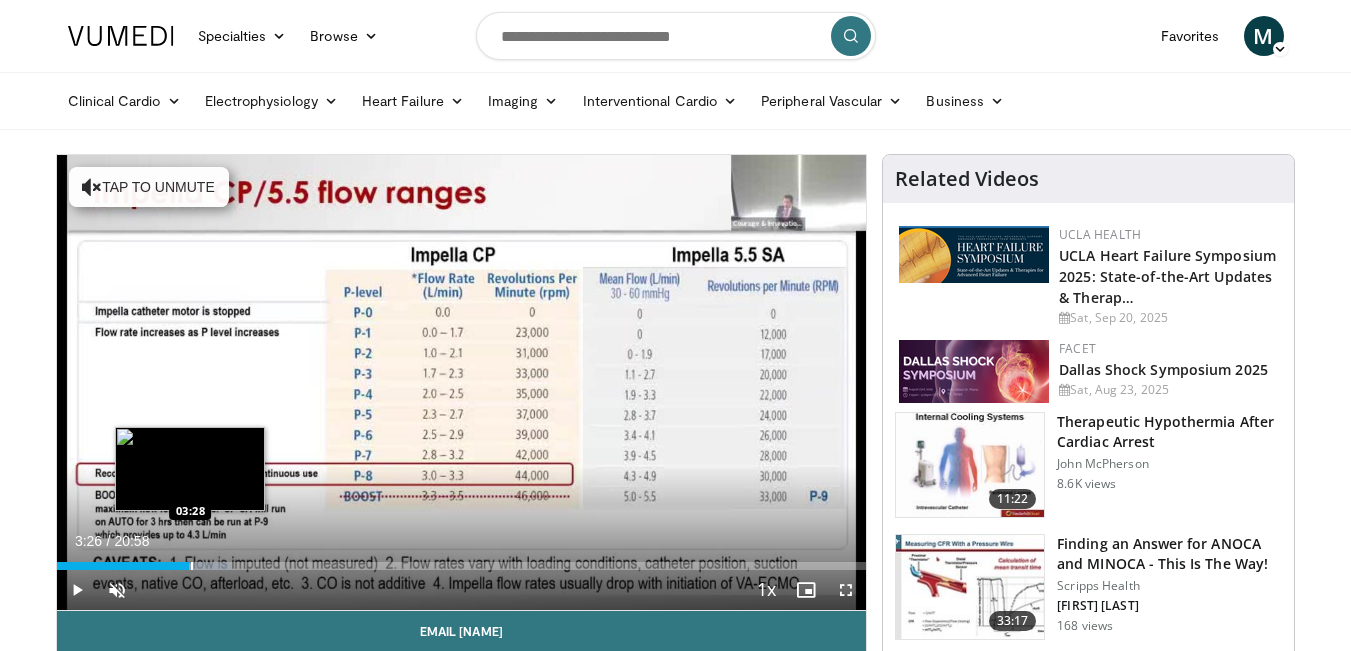 click at bounding box center [192, 566] 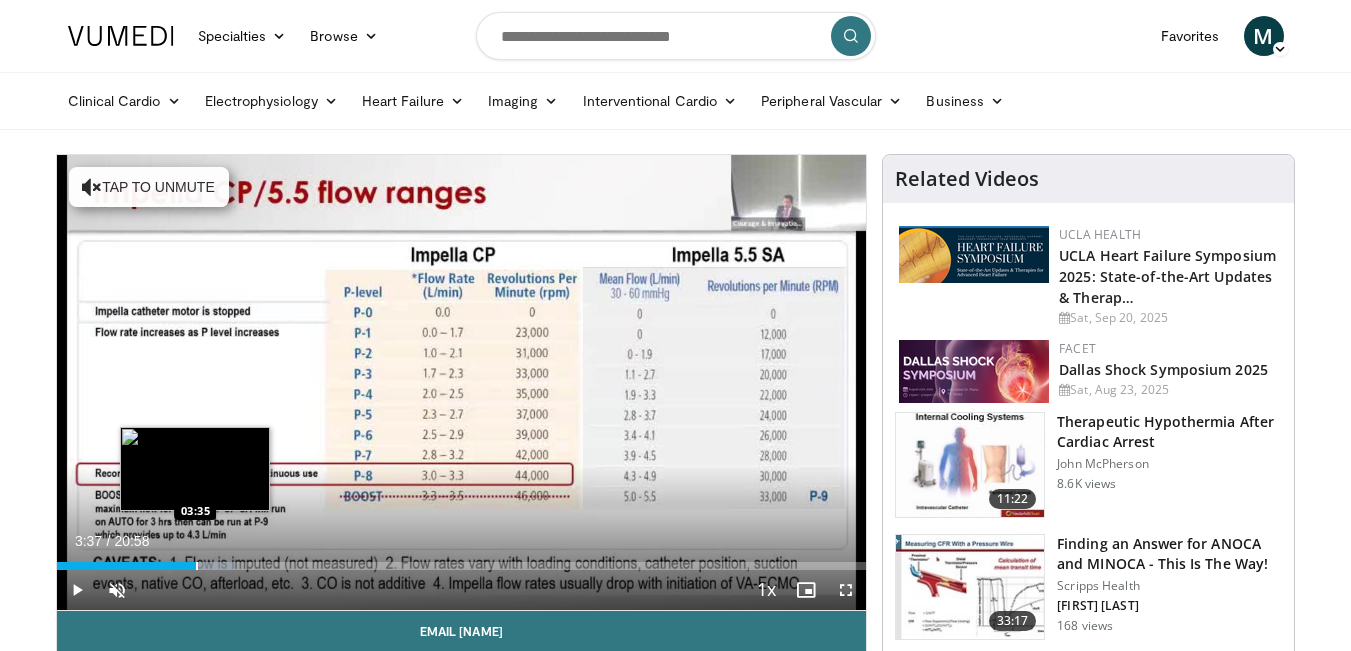 click at bounding box center (197, 566) 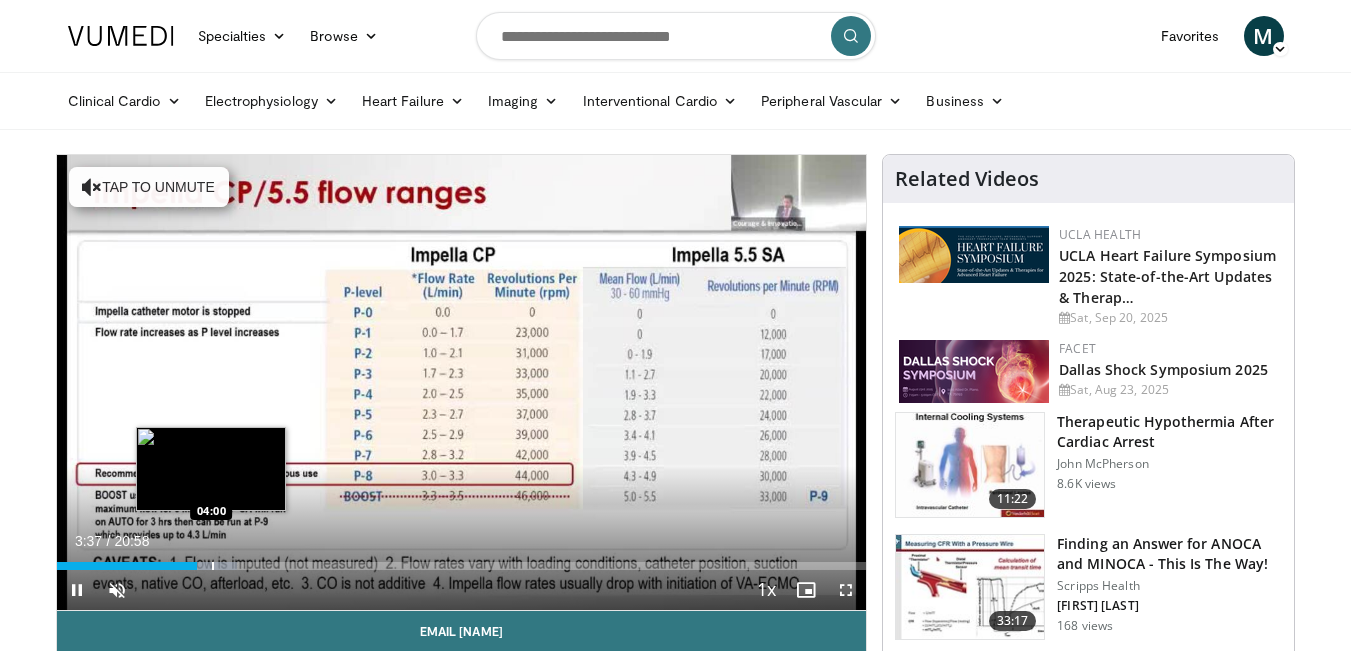 click at bounding box center (213, 566) 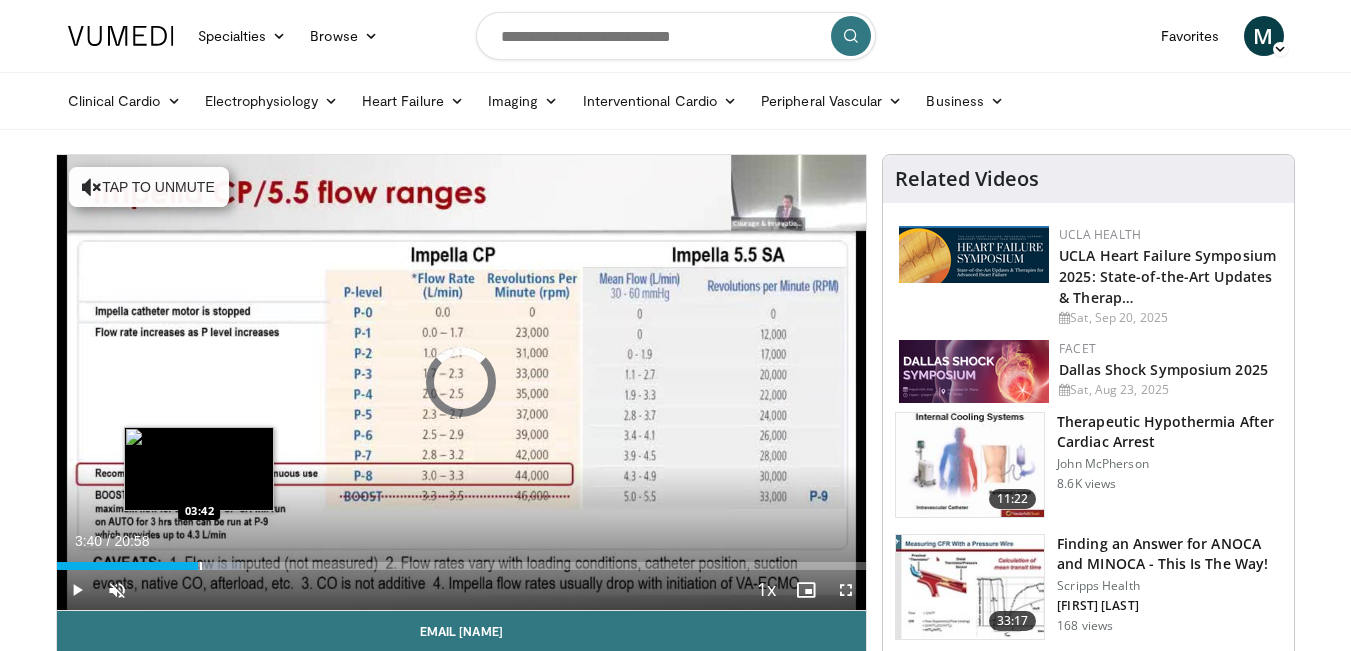 click on "03:40" at bounding box center [128, 566] 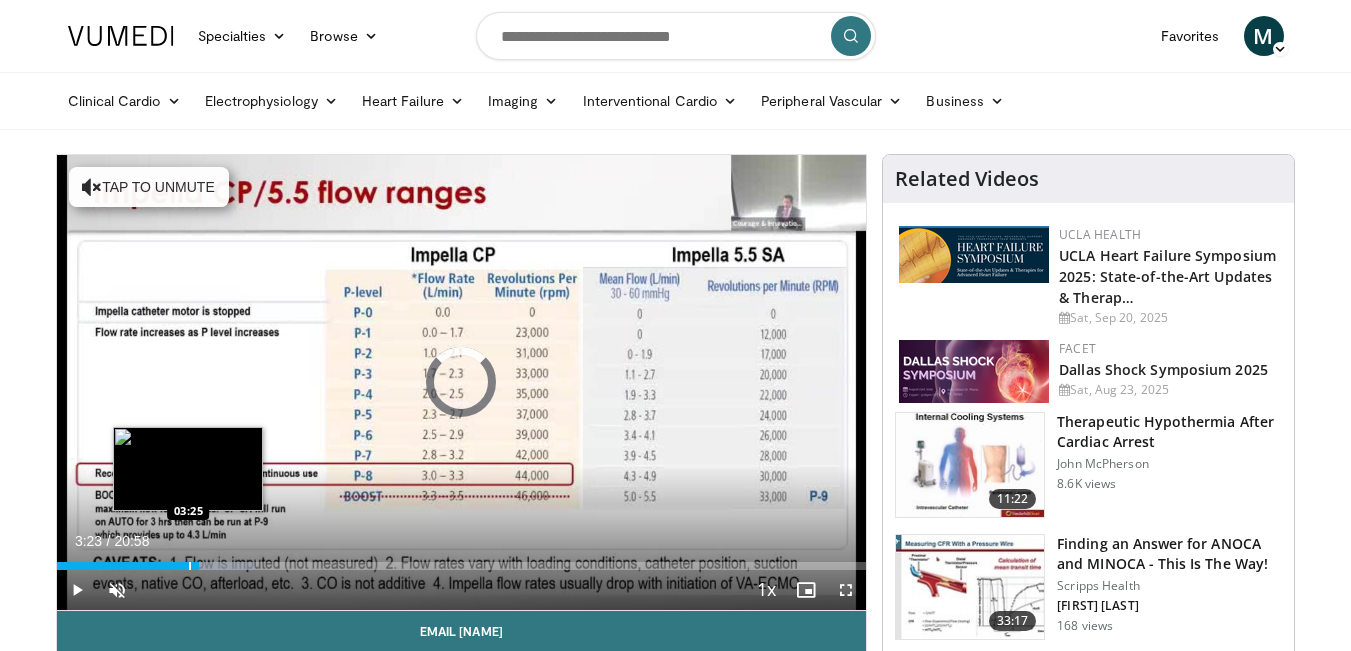 click at bounding box center (190, 566) 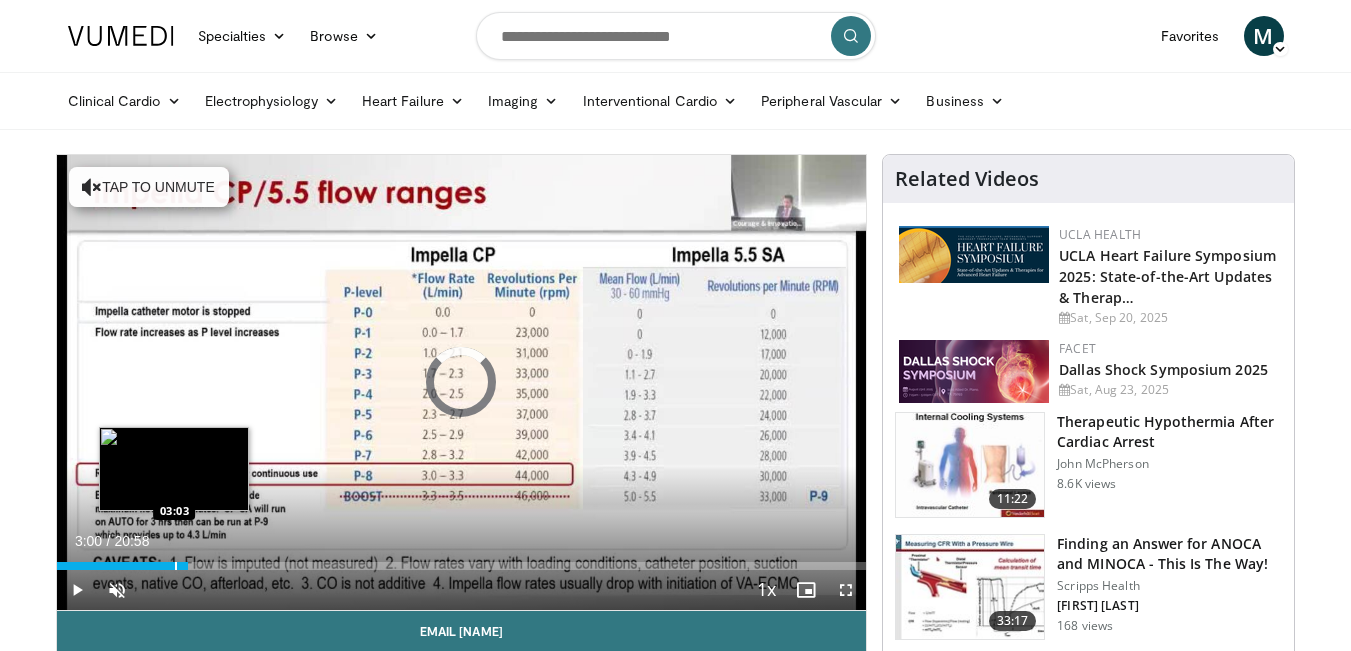 click on "03:00" at bounding box center (122, 566) 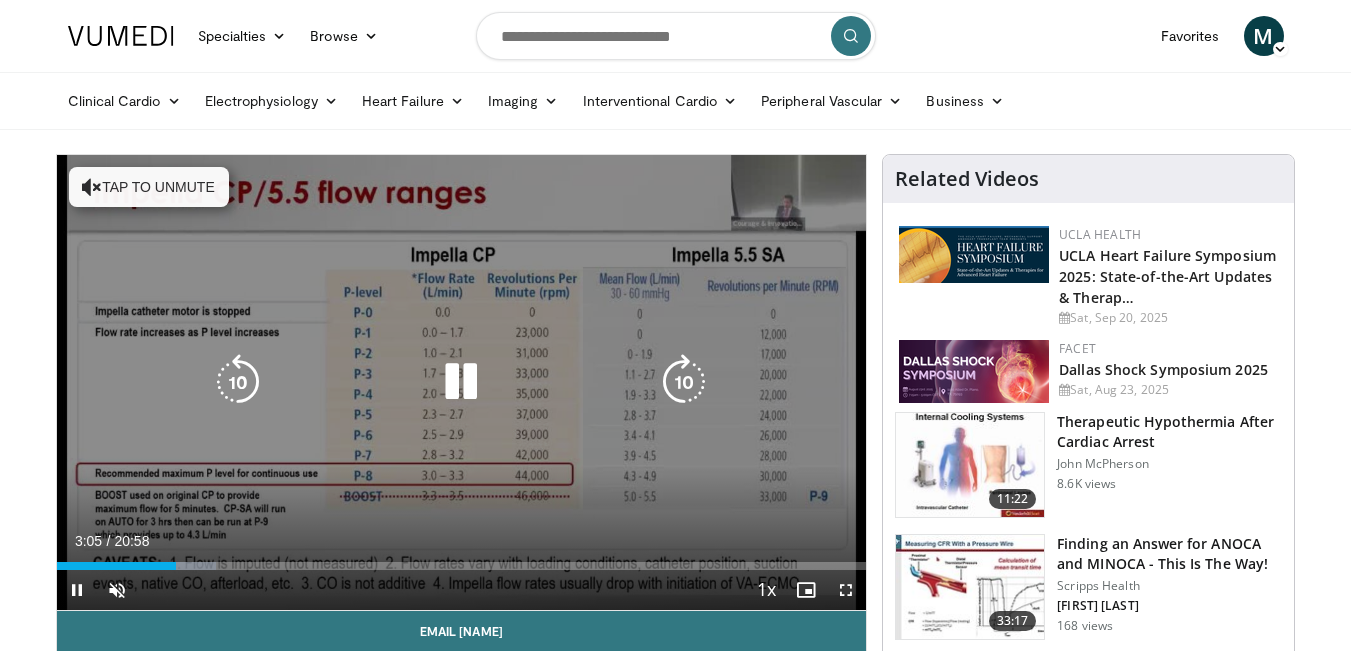 click on "Tap to unmute" at bounding box center (149, 187) 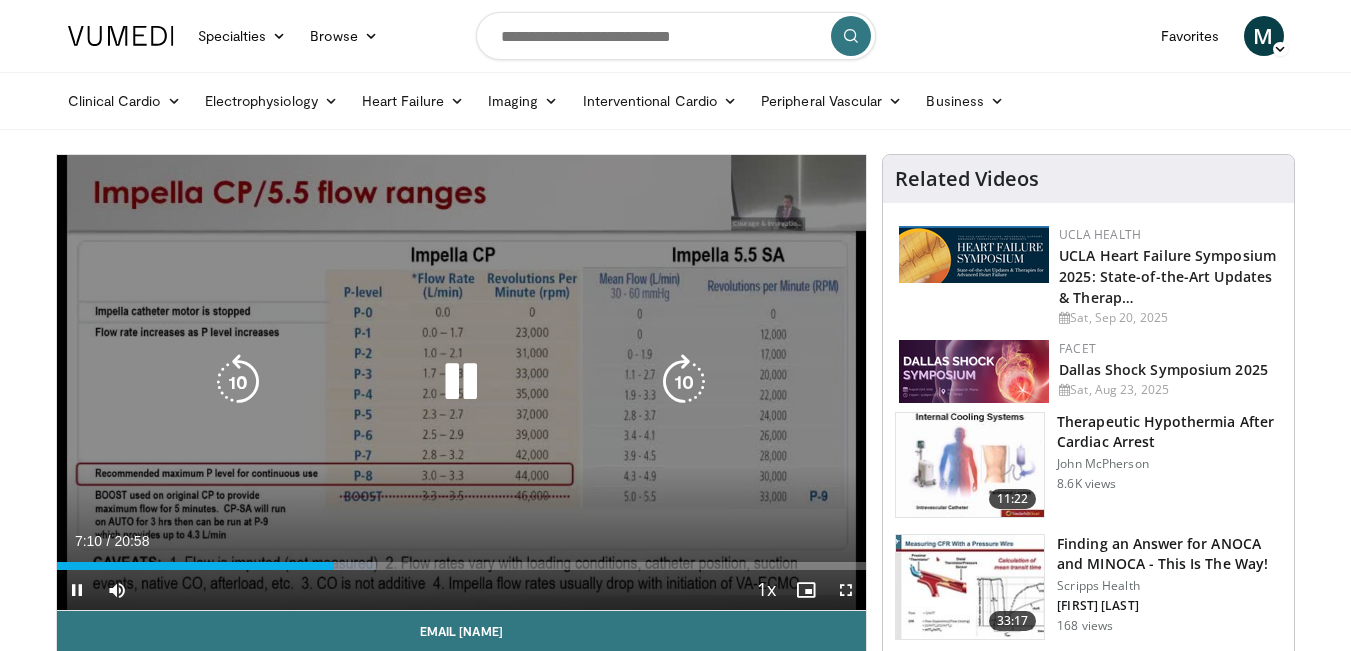 click at bounding box center (461, 382) 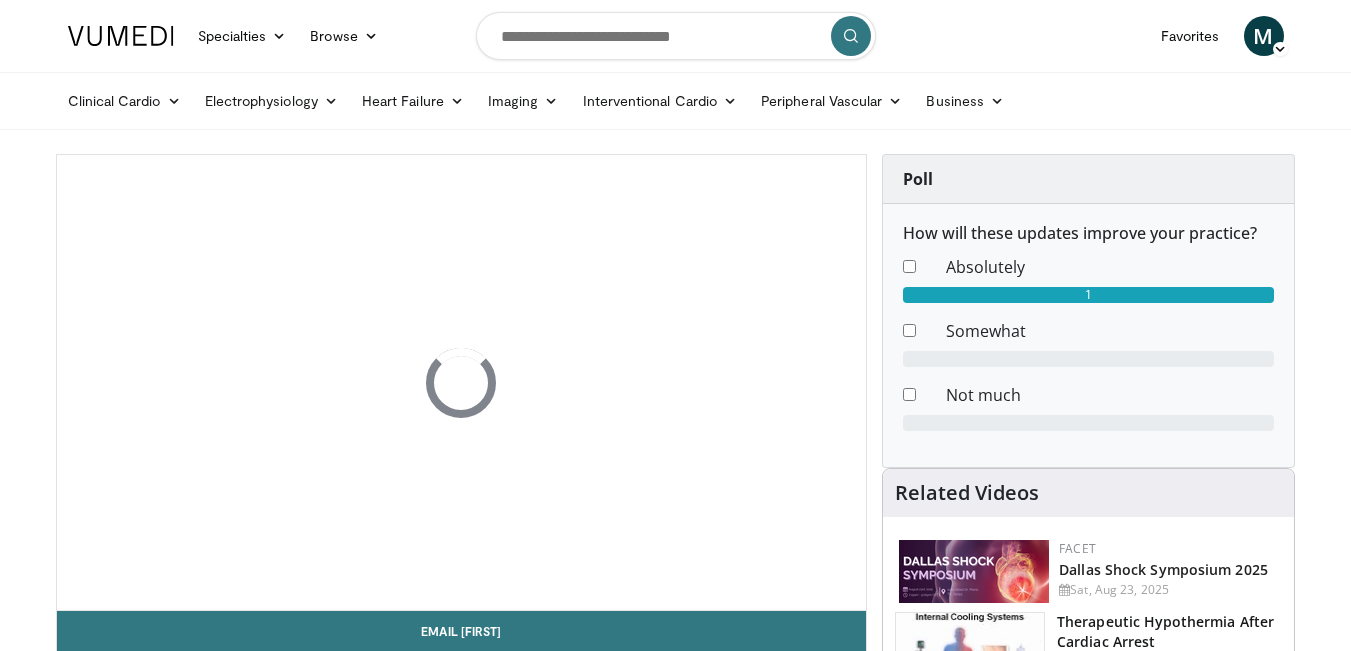 scroll, scrollTop: 0, scrollLeft: 0, axis: both 